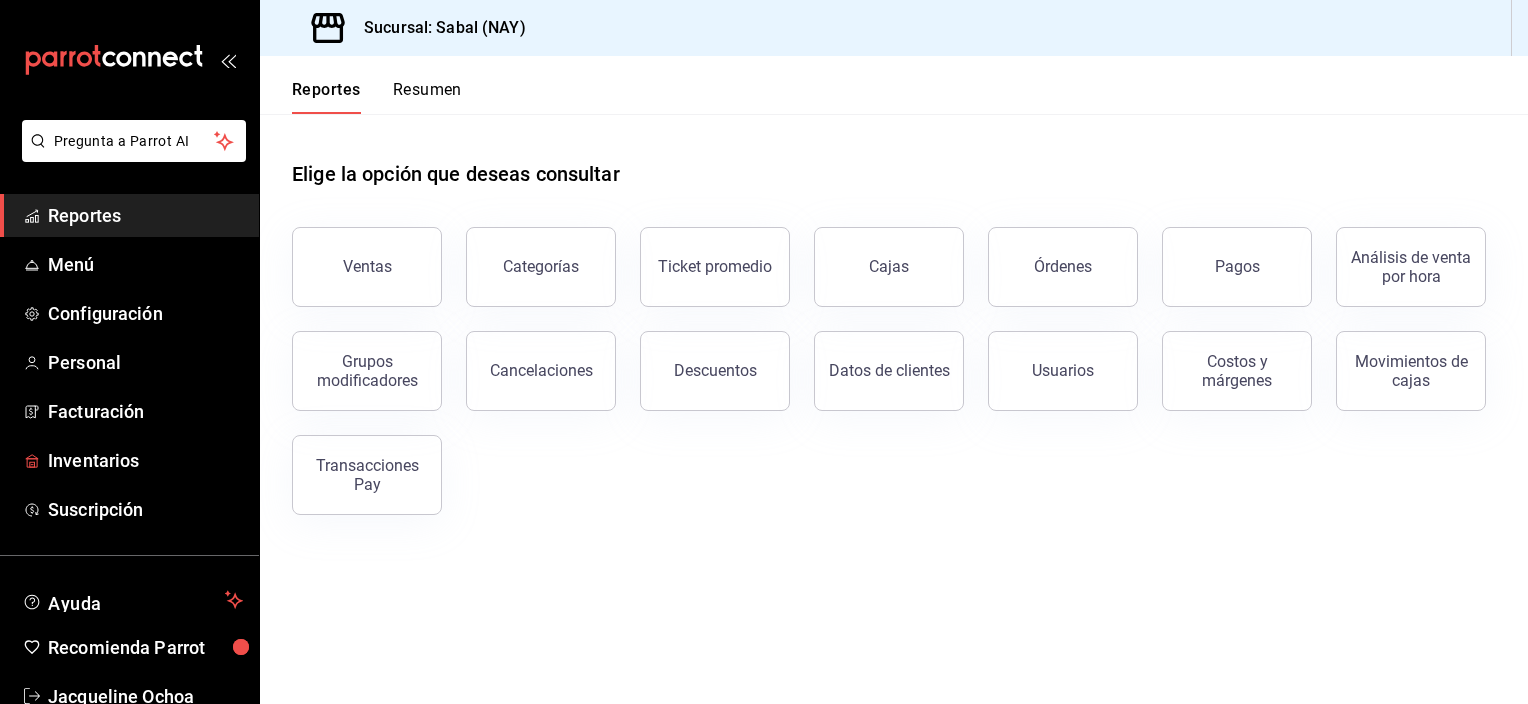 scroll, scrollTop: 0, scrollLeft: 0, axis: both 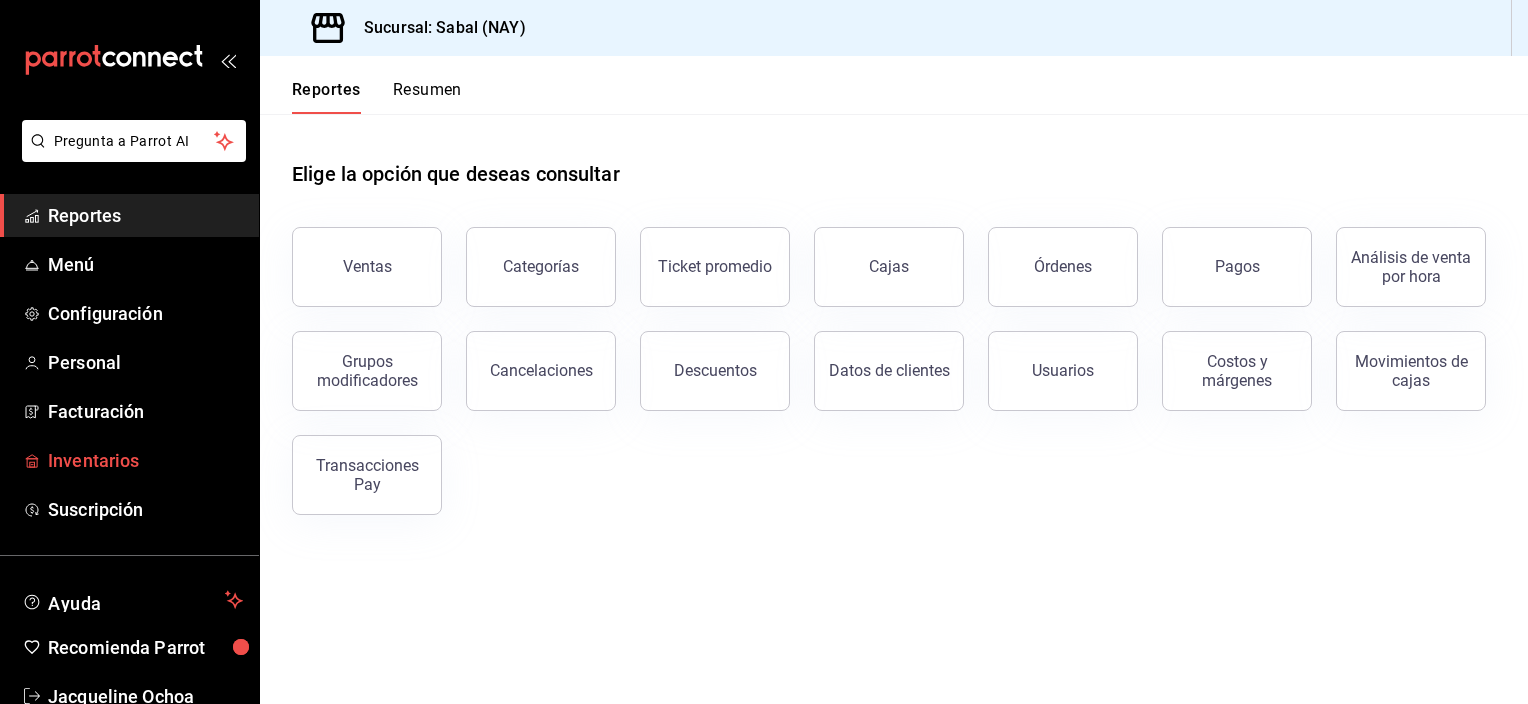 drag, startPoint x: 0, startPoint y: 0, endPoint x: 135, endPoint y: 452, distance: 471.7298 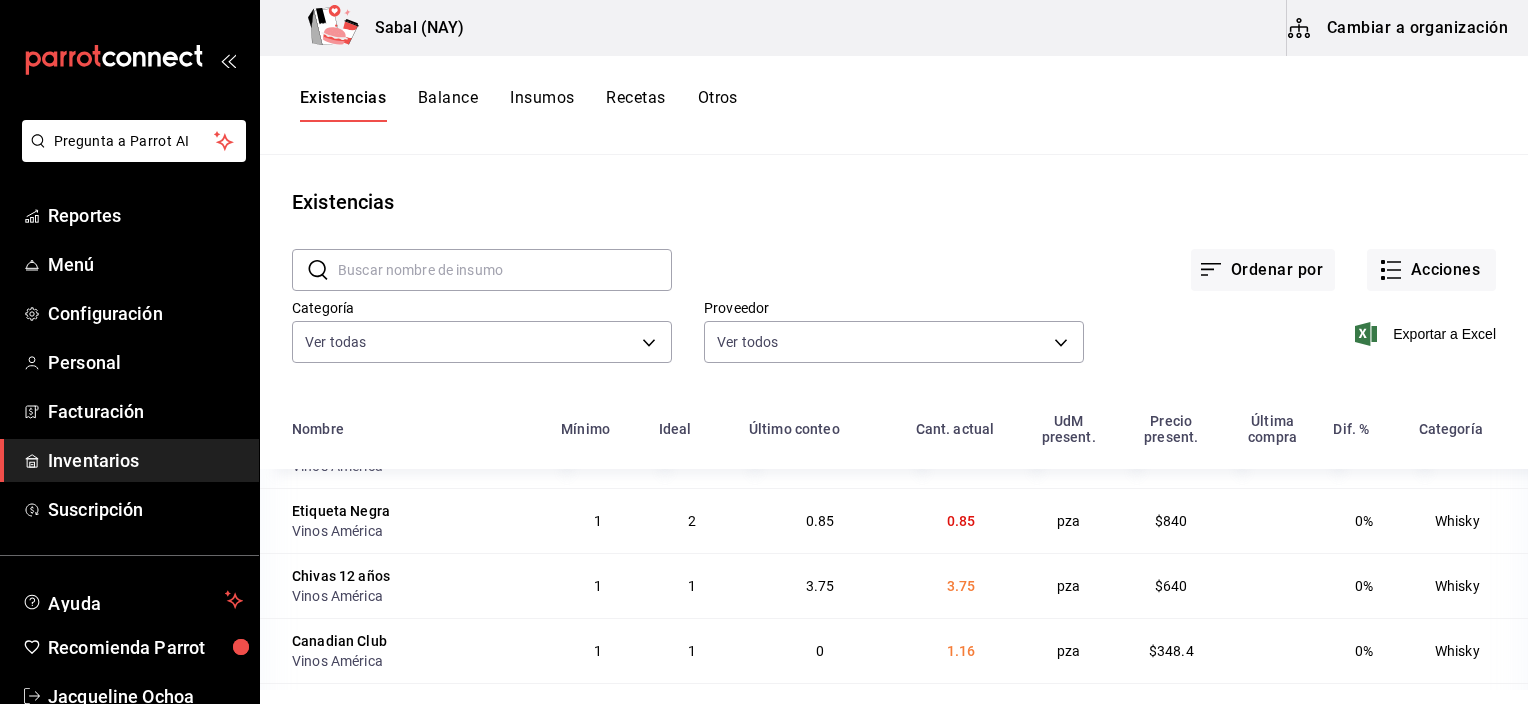 scroll, scrollTop: 0, scrollLeft: 0, axis: both 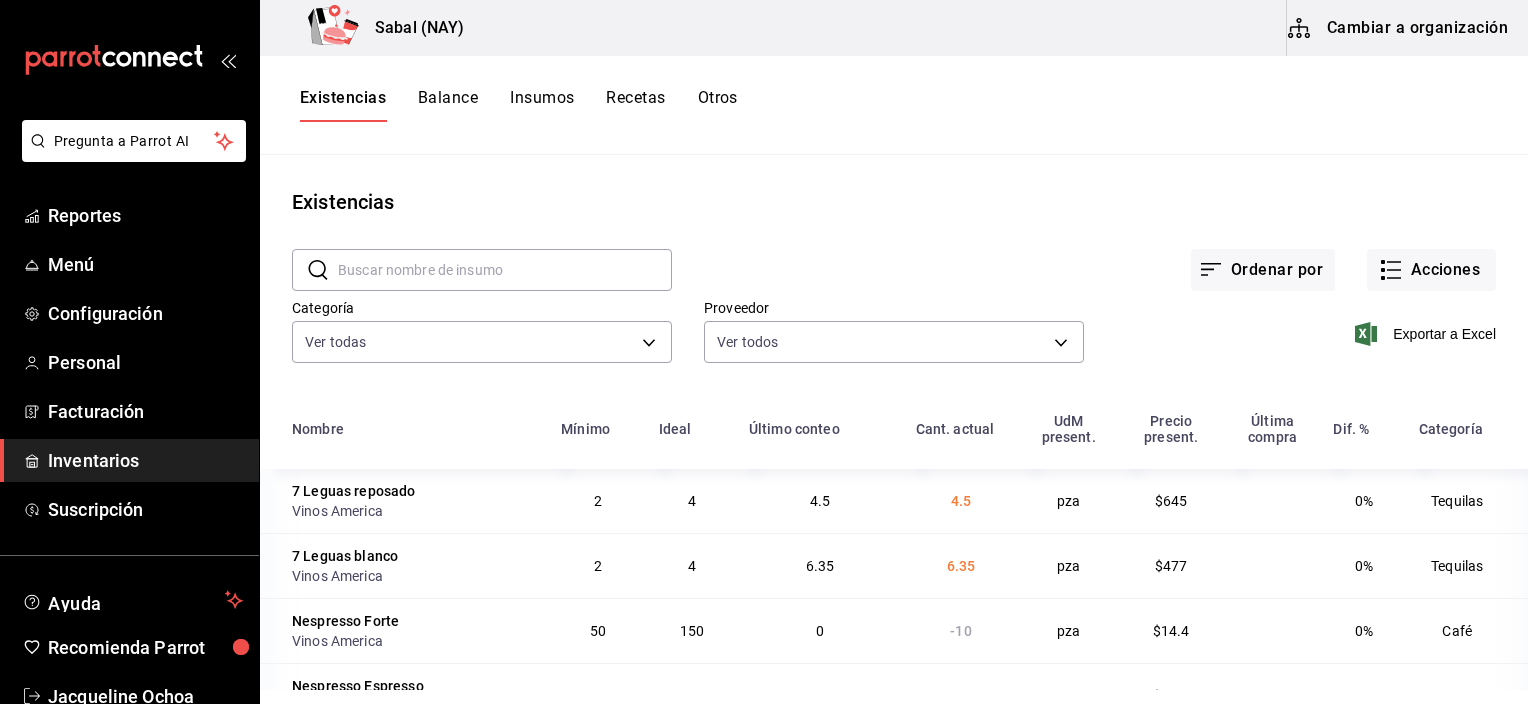 click on "Cambiar a organización" at bounding box center [1399, 28] 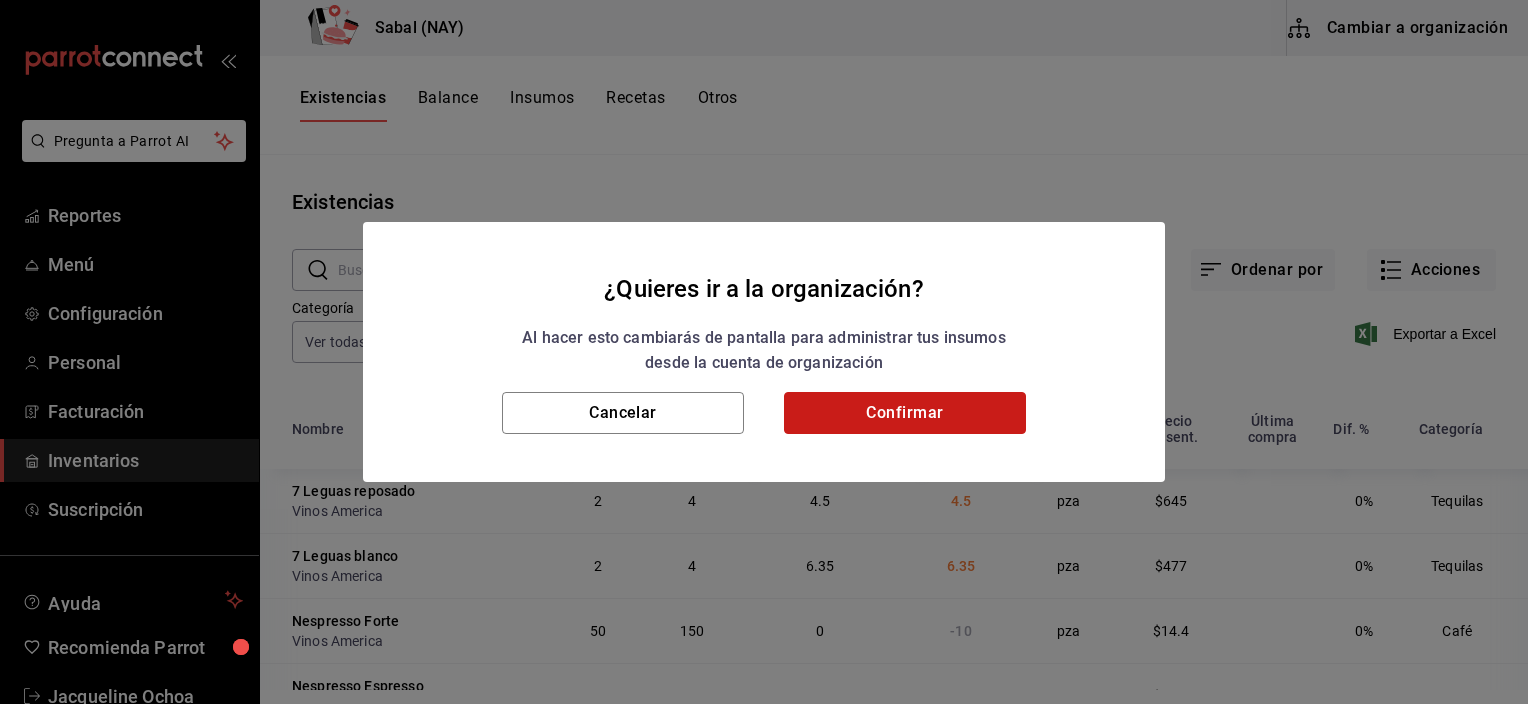 click on "Confirmar" at bounding box center (905, 413) 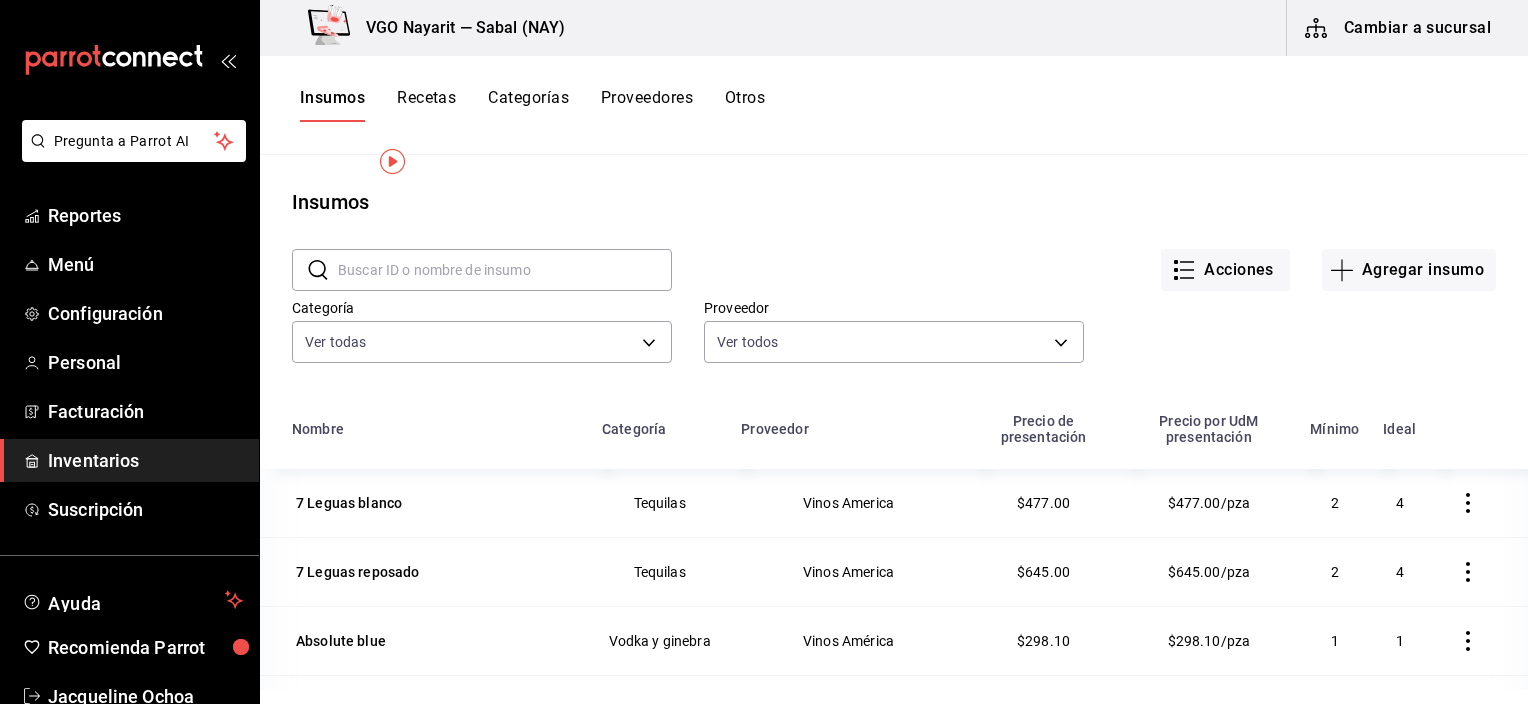 scroll, scrollTop: 0, scrollLeft: 0, axis: both 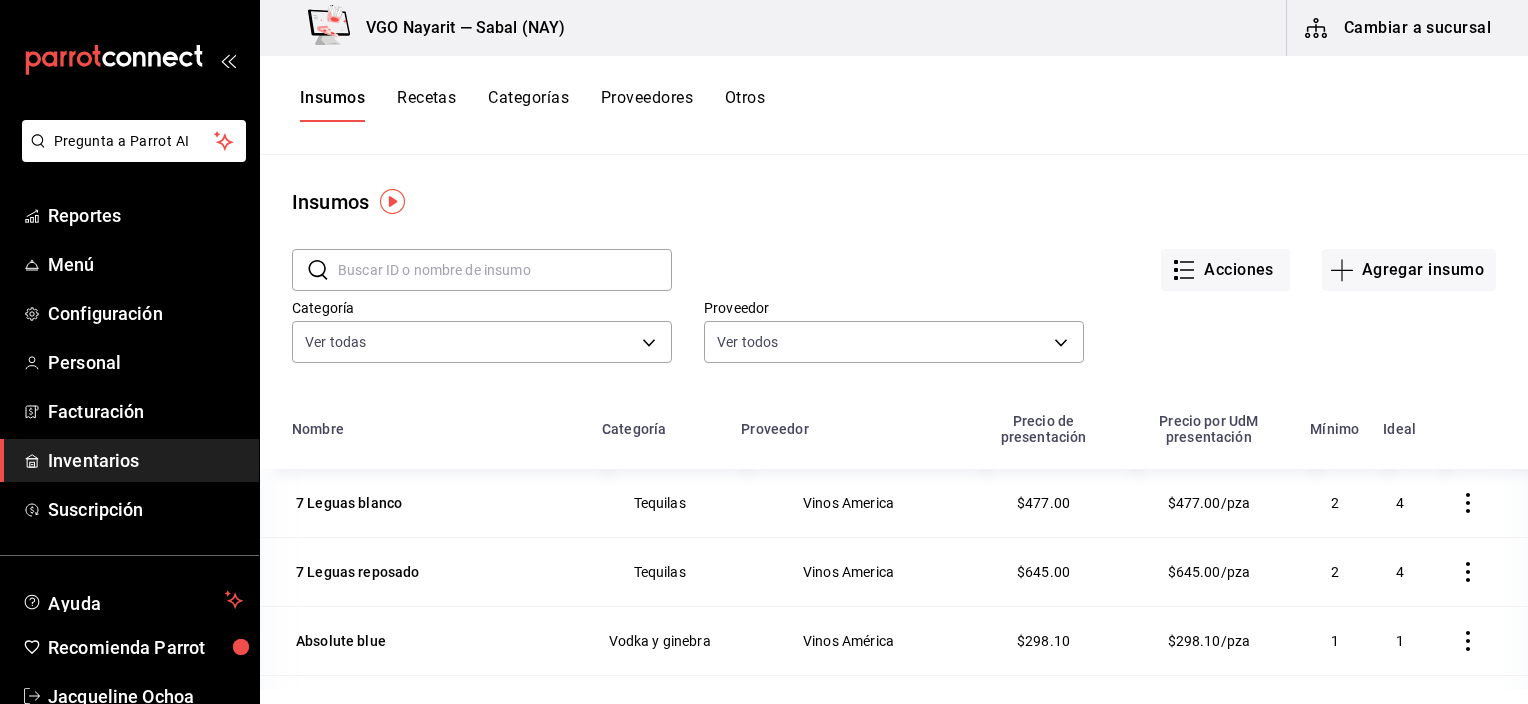 click on "Recetas" at bounding box center [426, 105] 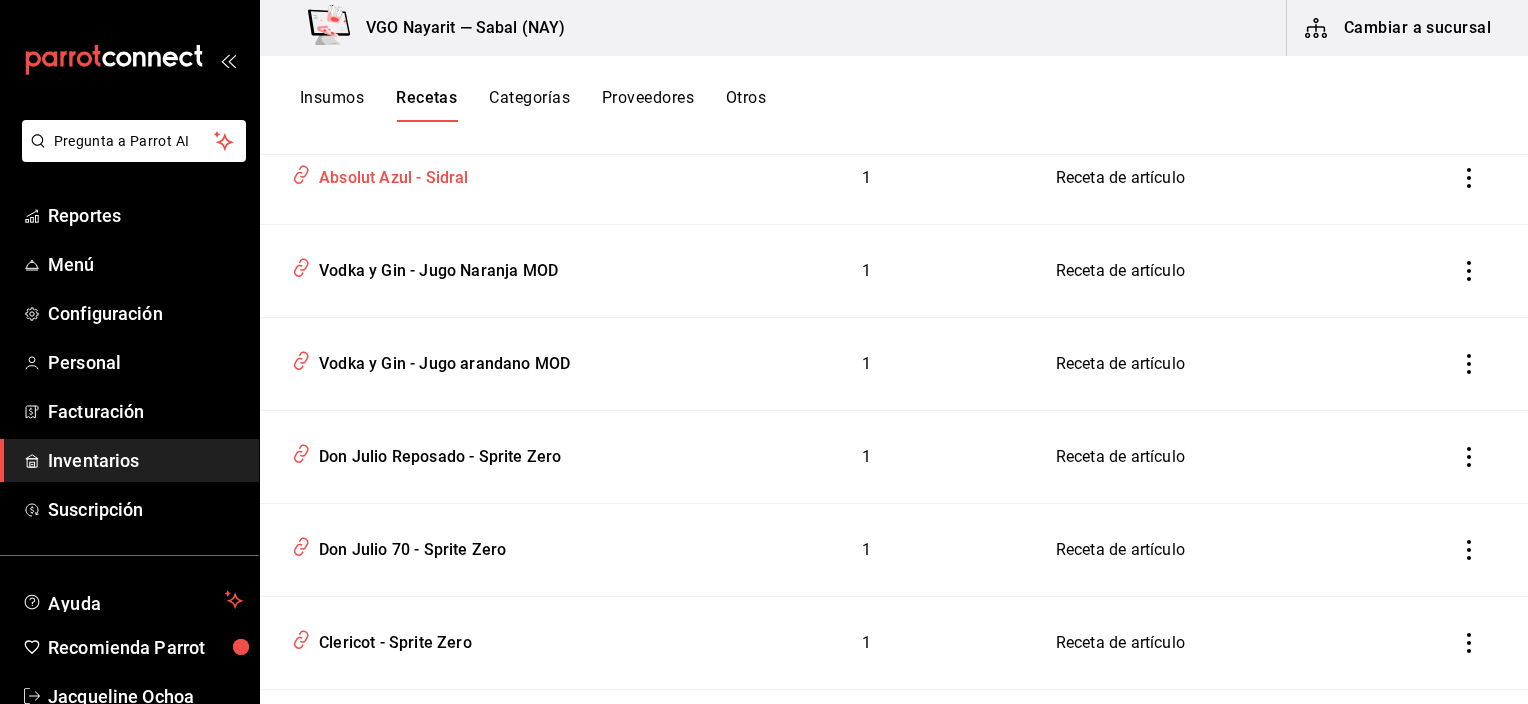 scroll, scrollTop: 0, scrollLeft: 0, axis: both 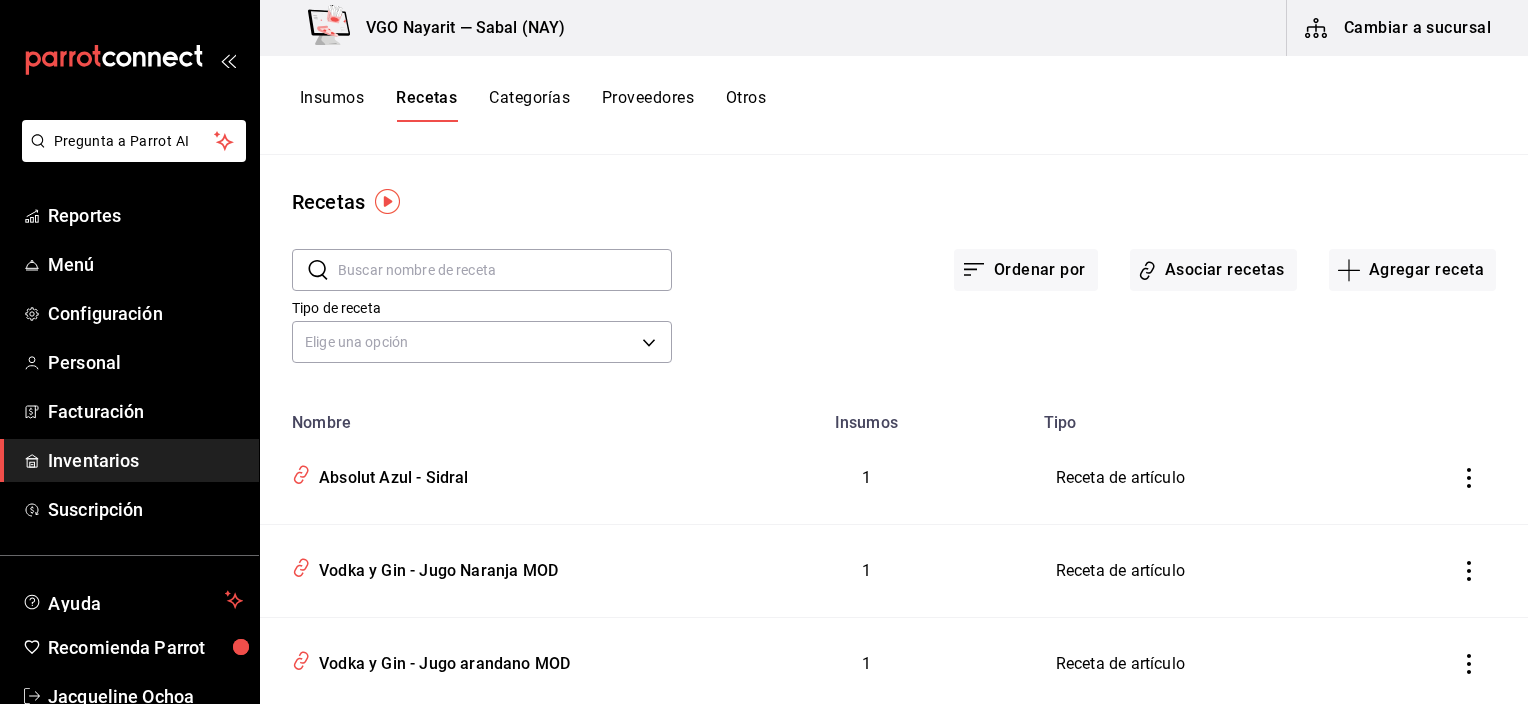 click at bounding box center [505, 270] 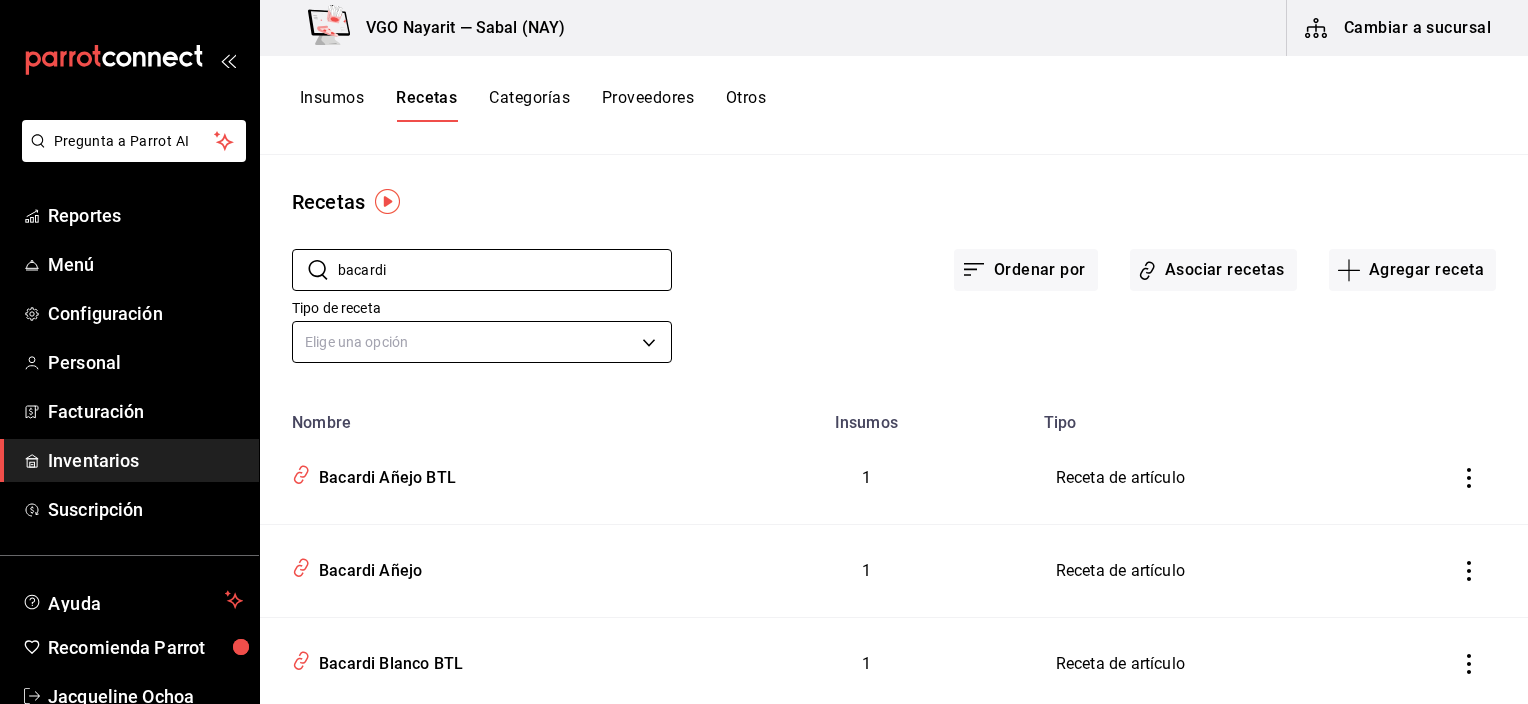 type on "bacardi" 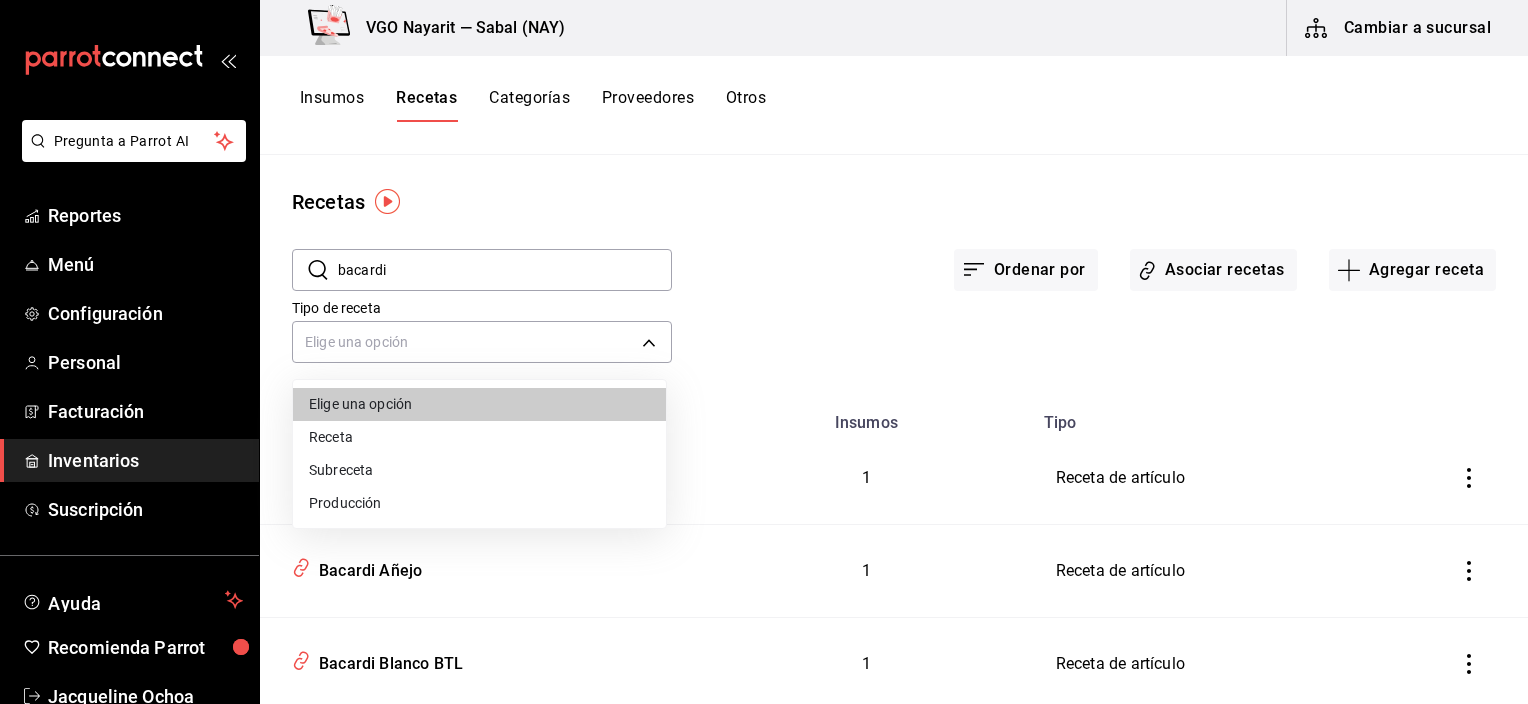 click at bounding box center [764, 352] 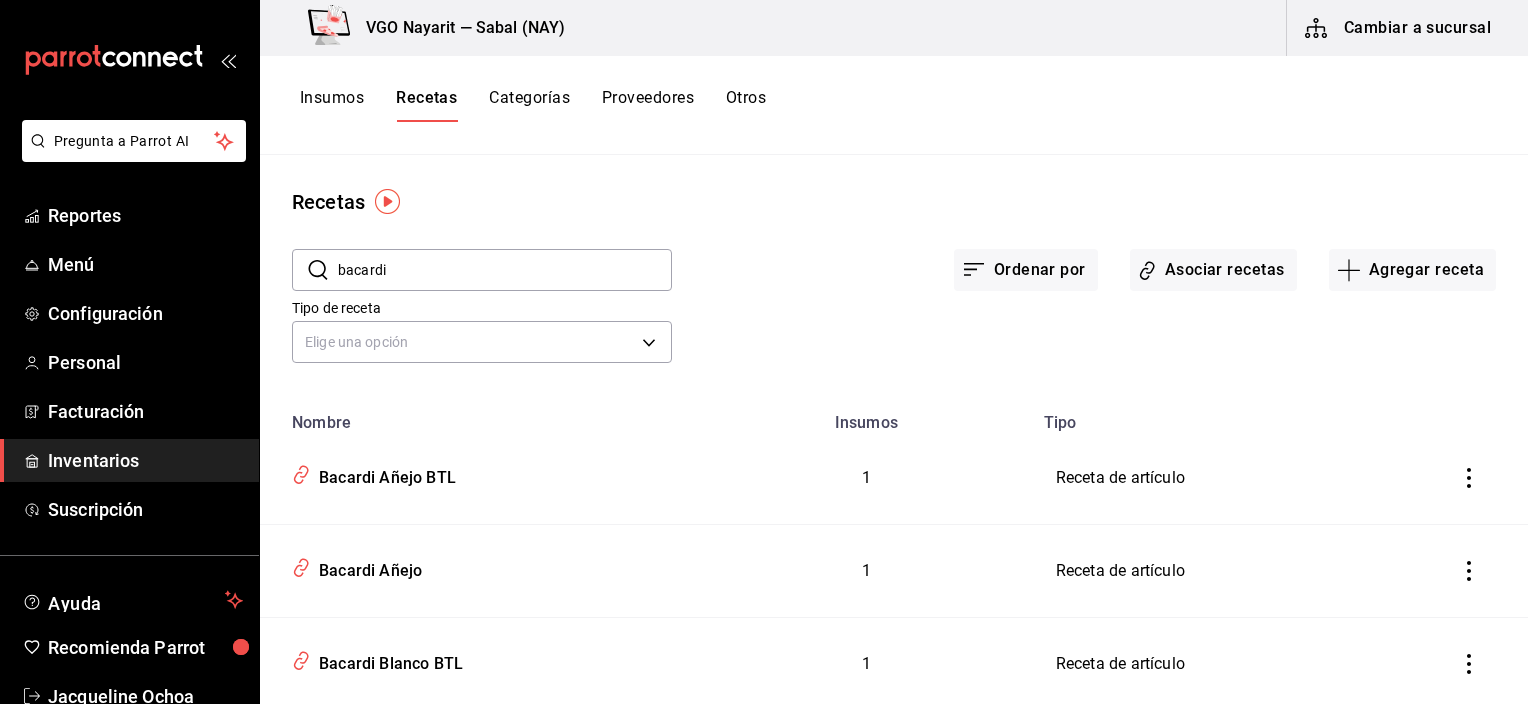 click 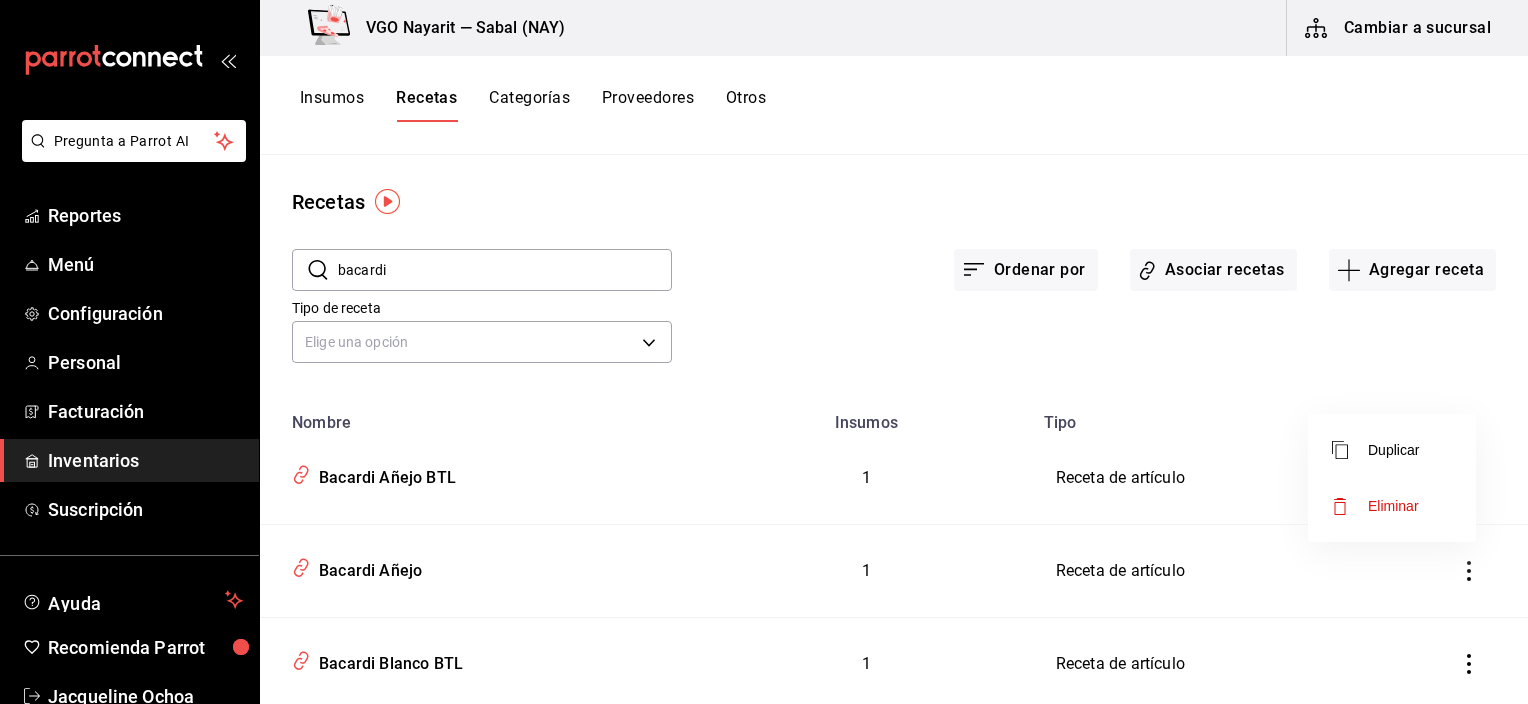 click at bounding box center (764, 352) 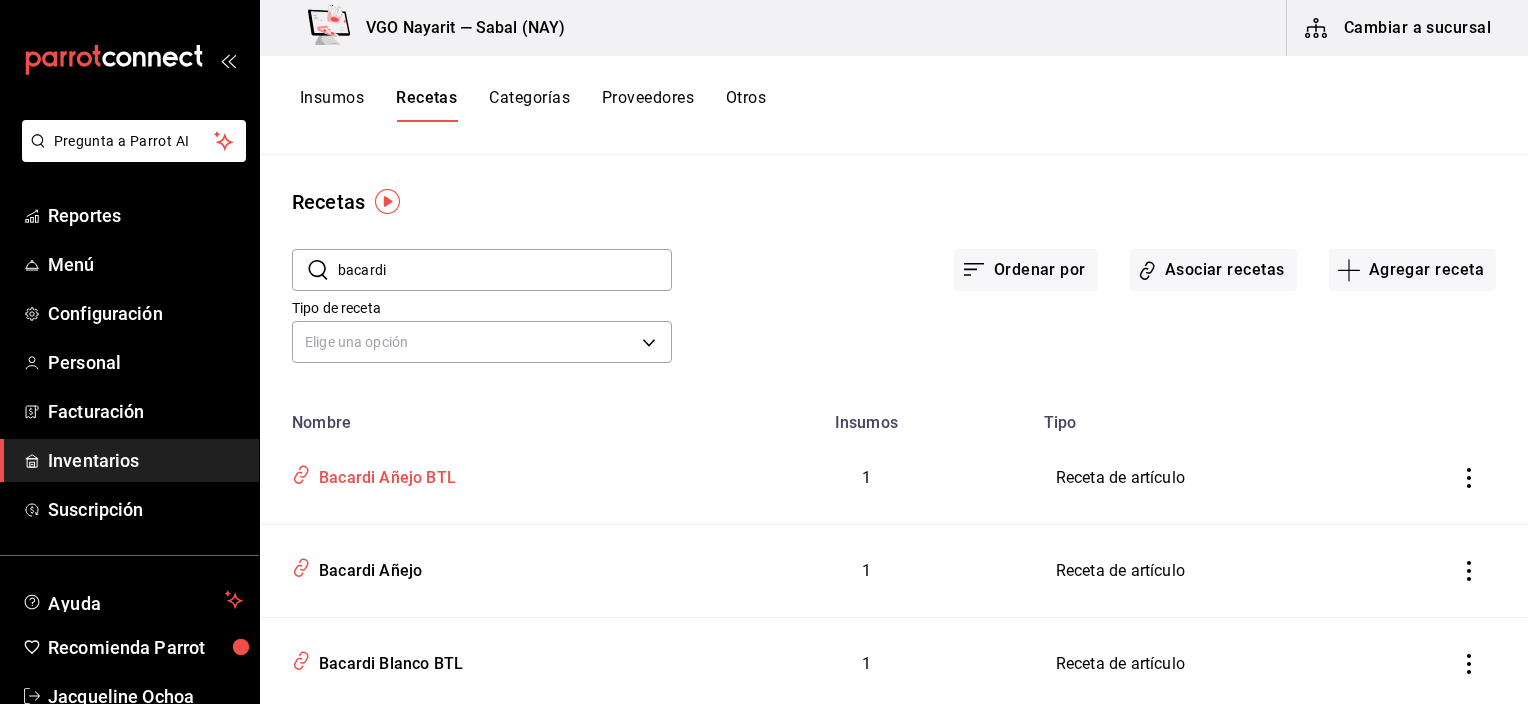 click on "Bacardi Añejo BTL" at bounding box center [383, 474] 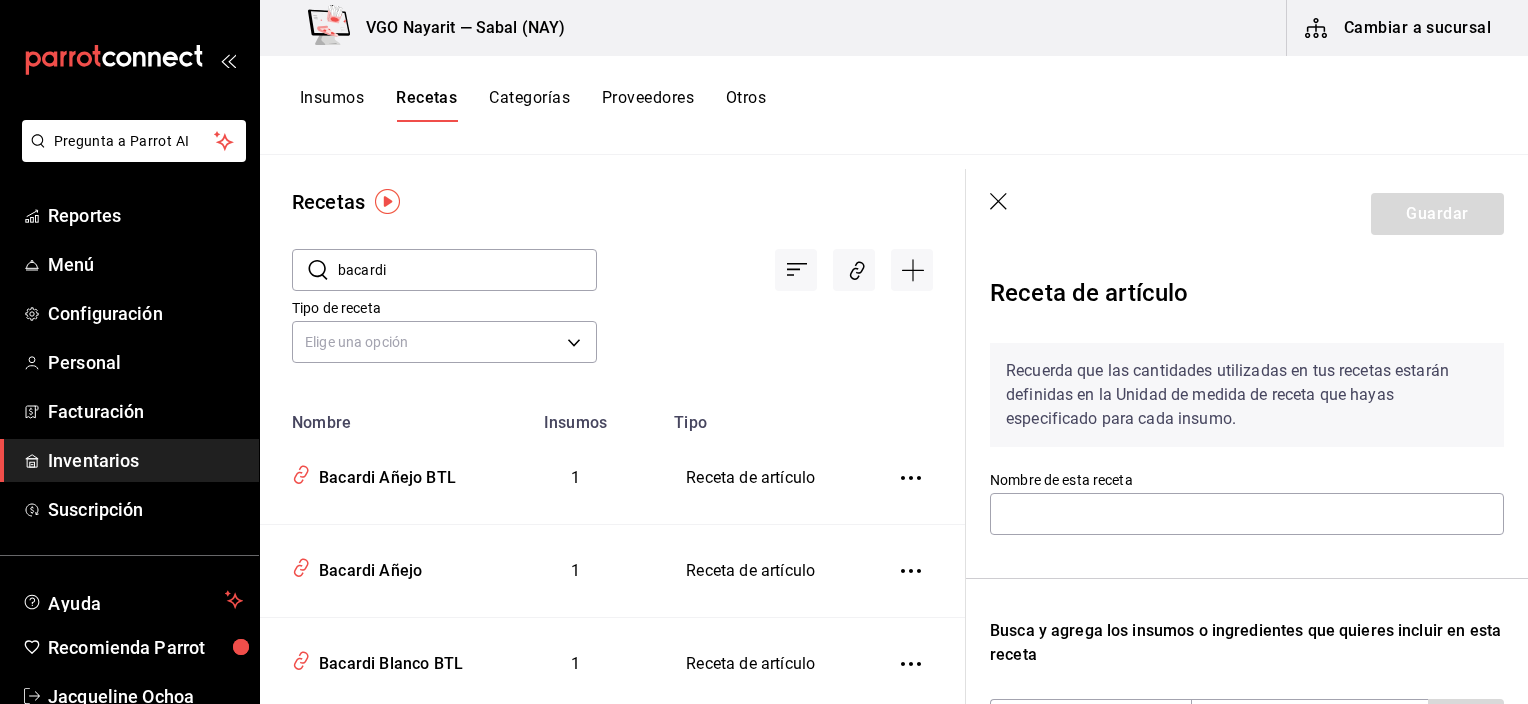 type on "Bacardi Añejo BTL" 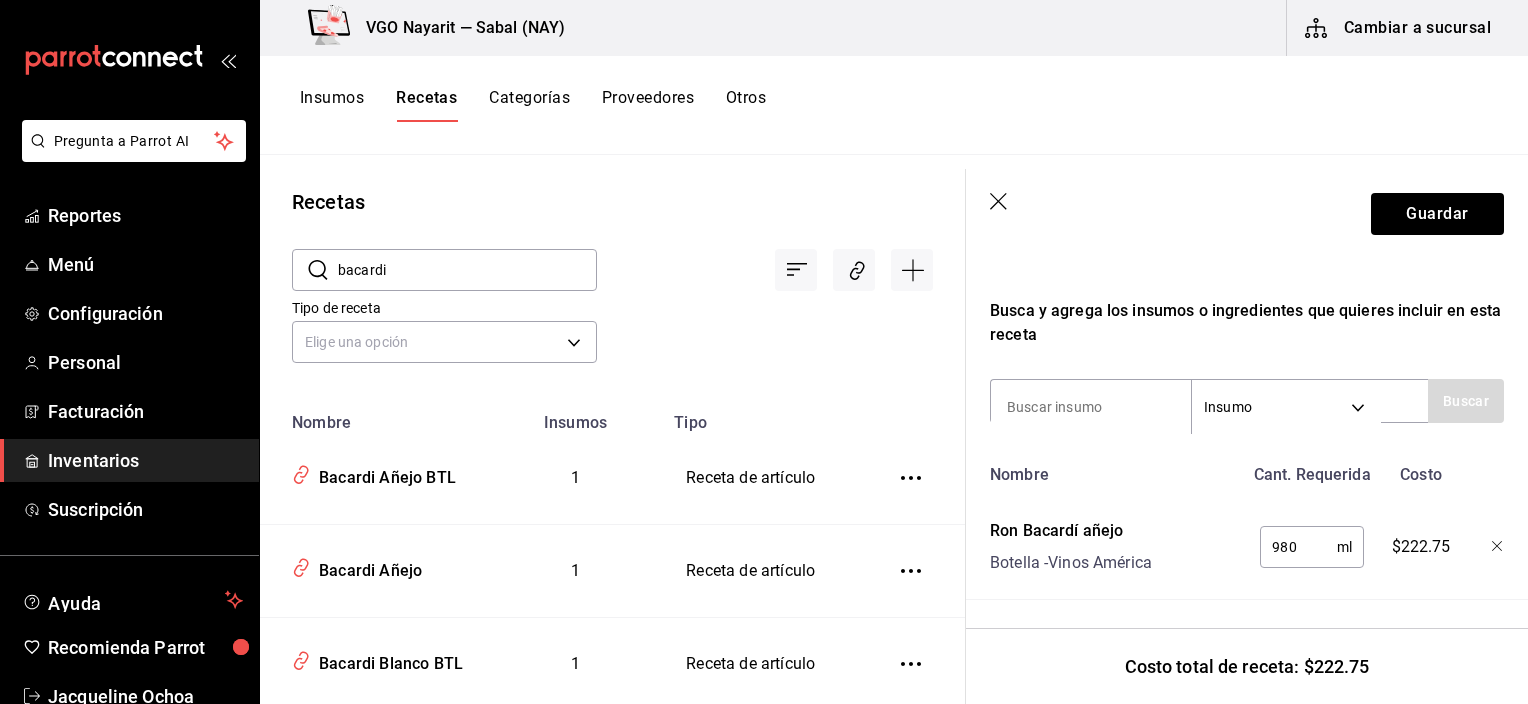 scroll, scrollTop: 0, scrollLeft: 0, axis: both 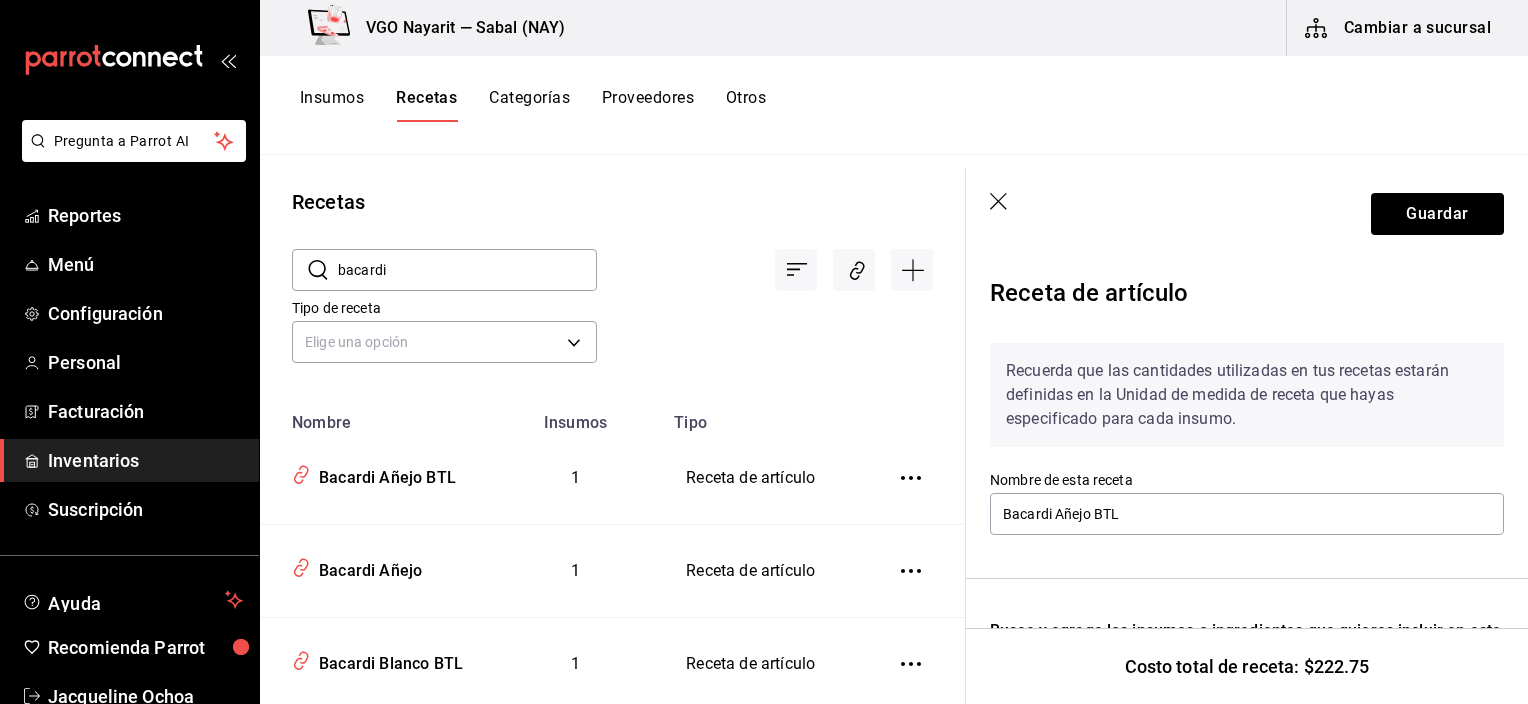 drag, startPoint x: 996, startPoint y: 200, endPoint x: 735, endPoint y: 445, distance: 357.97485 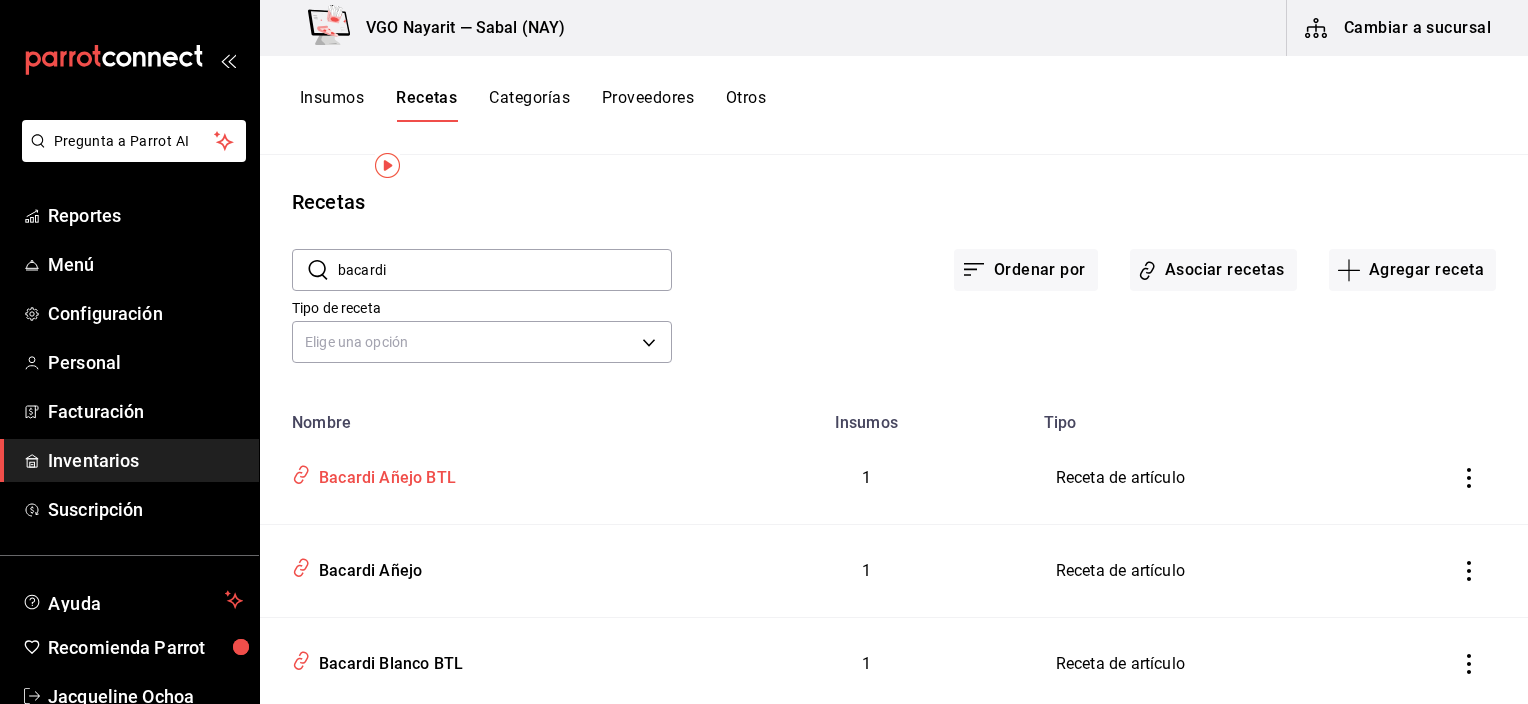 scroll, scrollTop: 100, scrollLeft: 0, axis: vertical 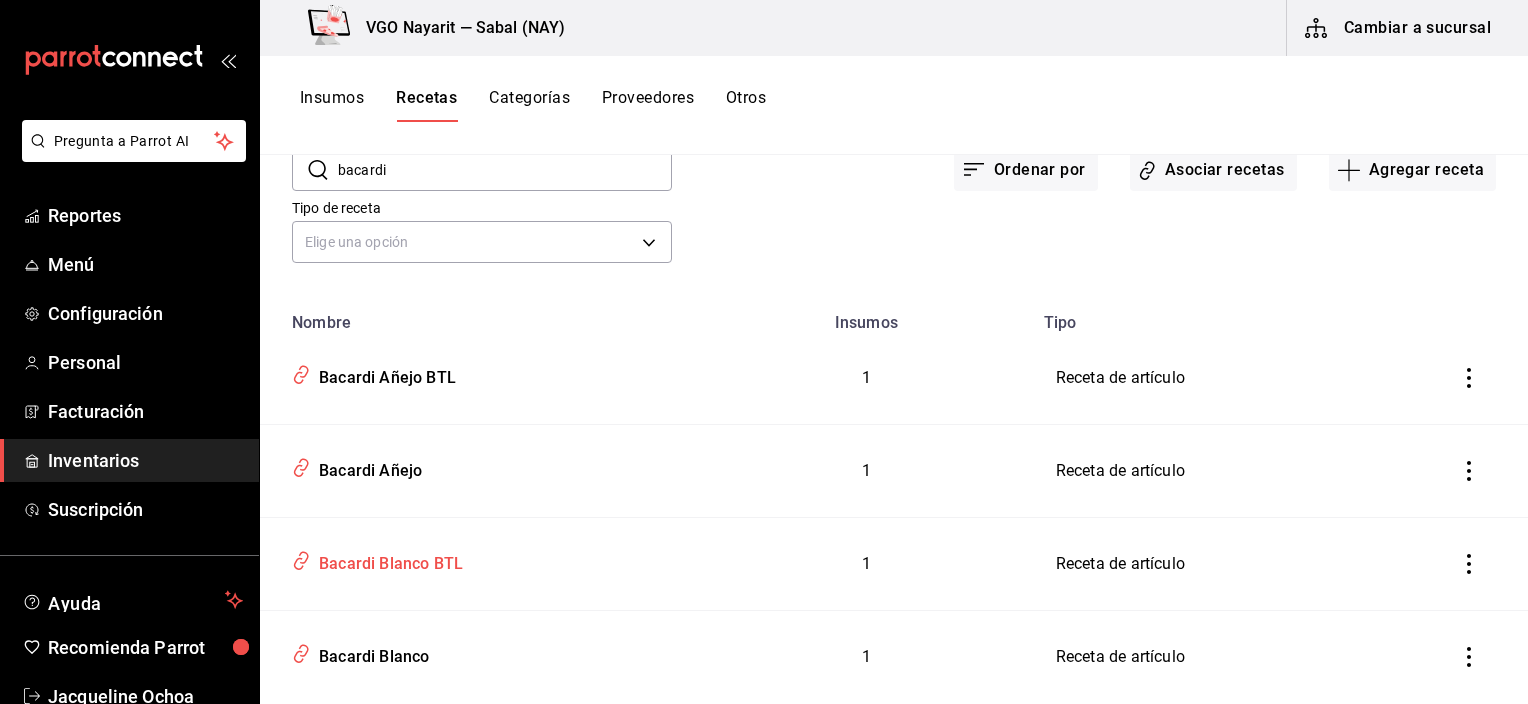 click on "Bacardi Blanco BTL" at bounding box center (387, 560) 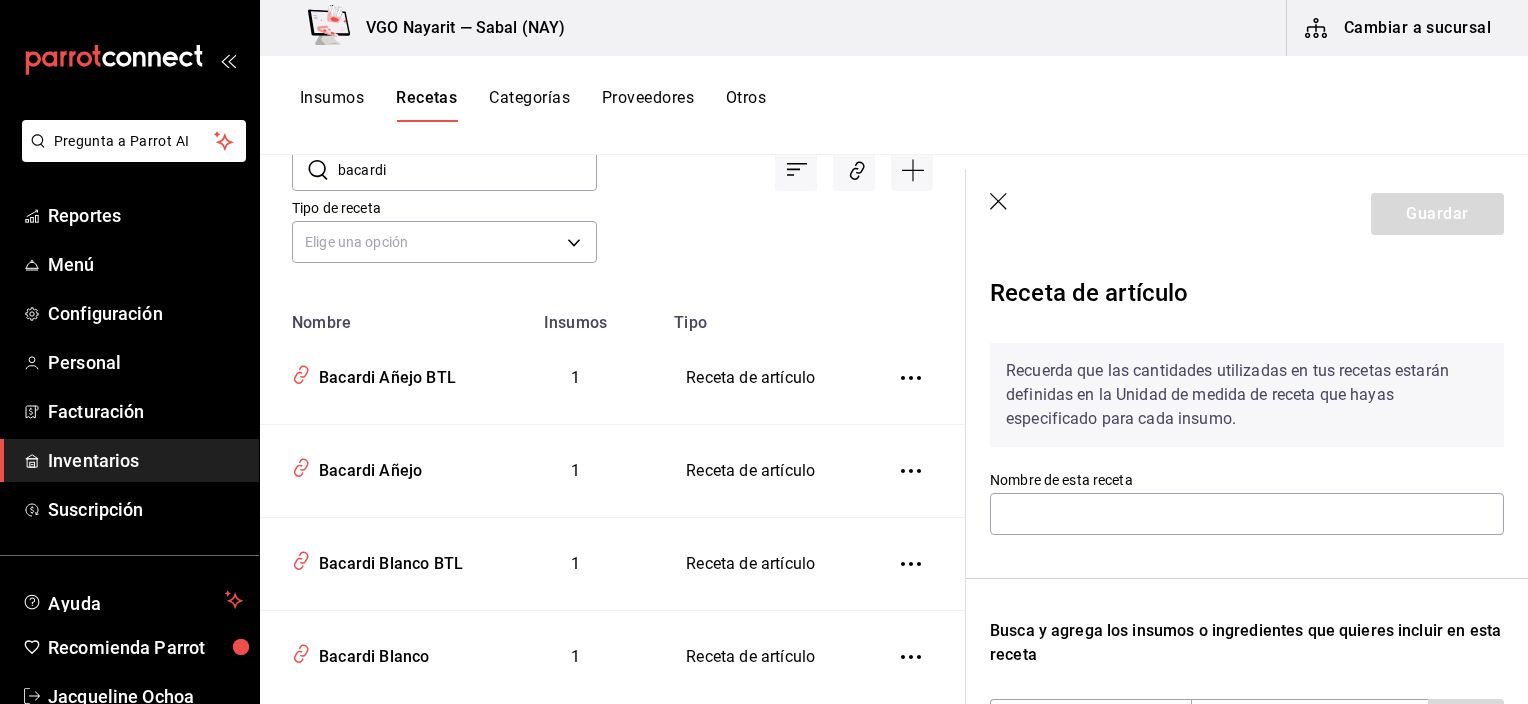 type on "Bacardi Blanco BTL" 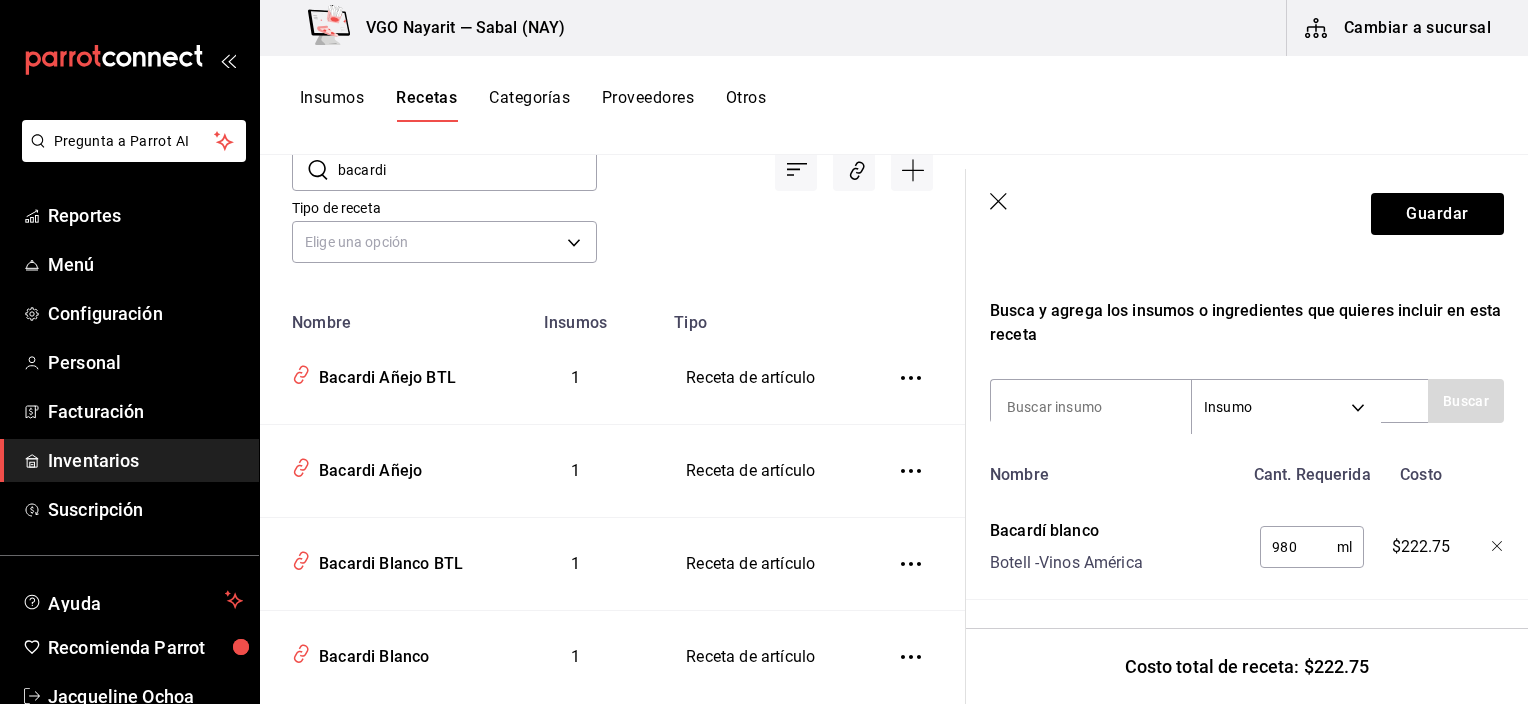 scroll, scrollTop: 0, scrollLeft: 0, axis: both 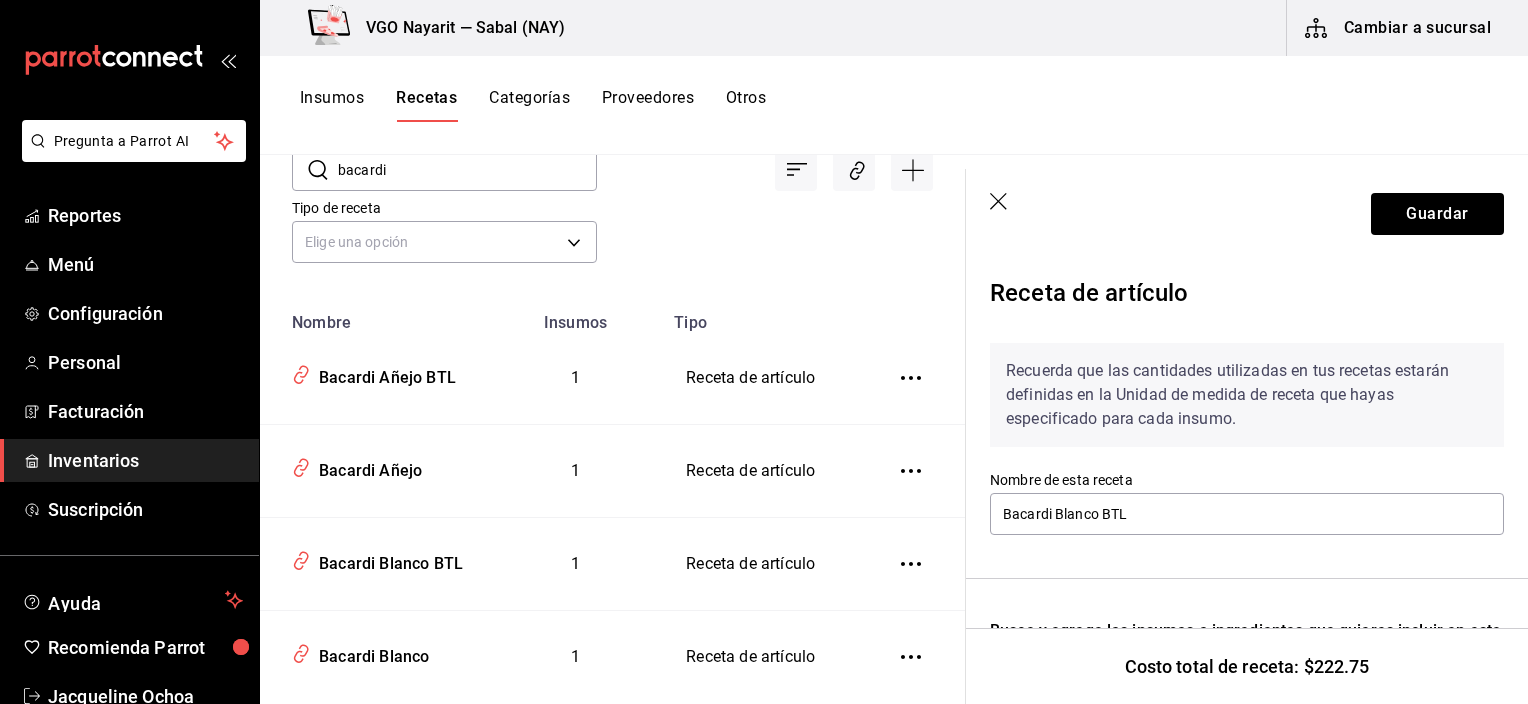 click 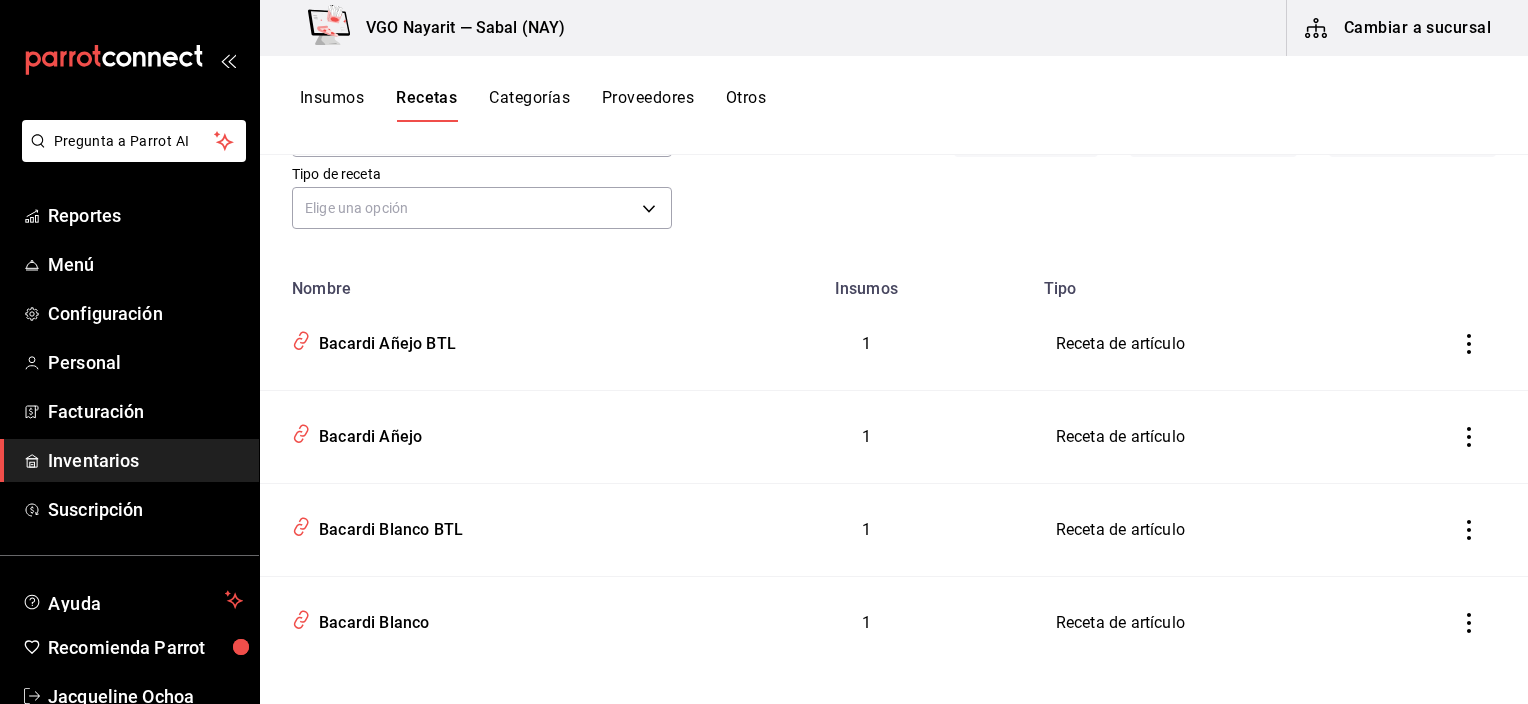 scroll, scrollTop: 152, scrollLeft: 0, axis: vertical 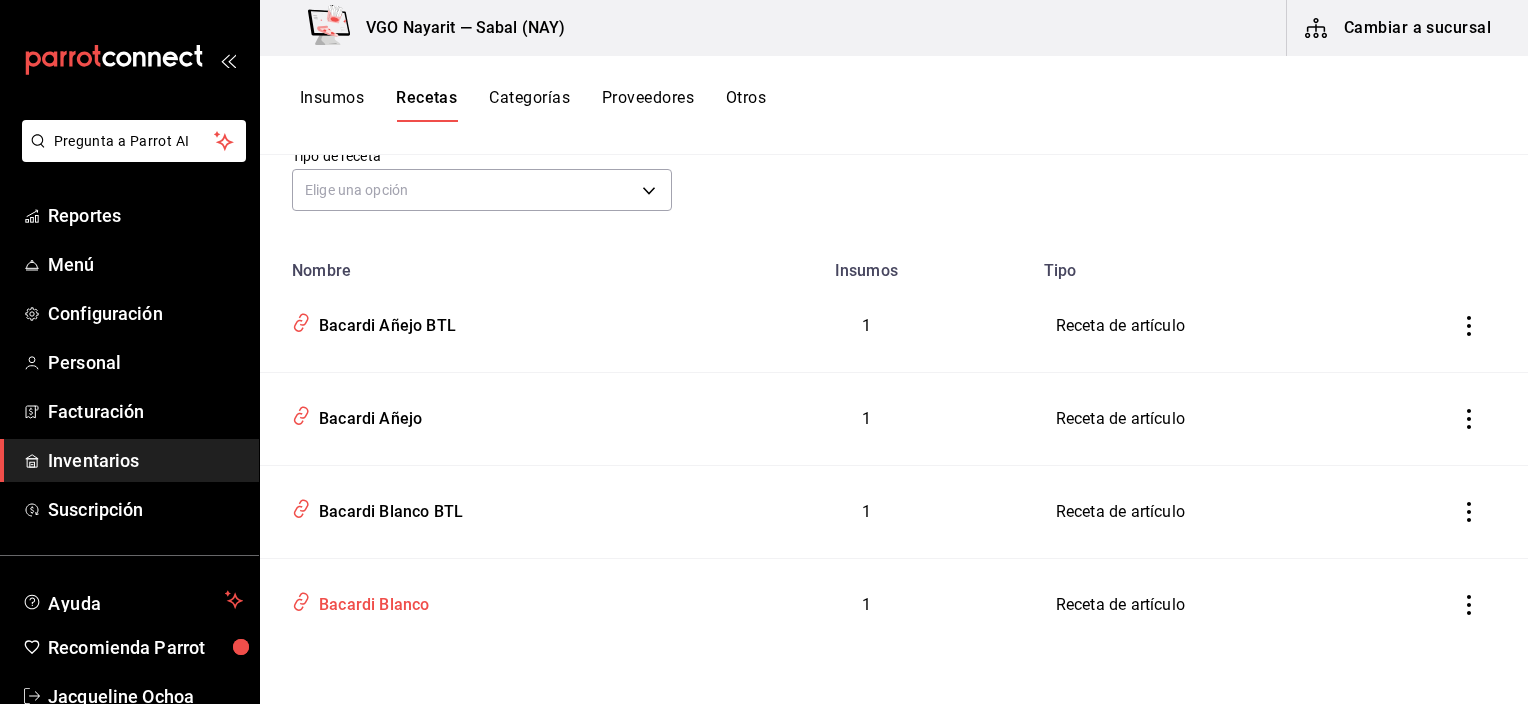 click on "Bacardi Blanco" at bounding box center (370, 601) 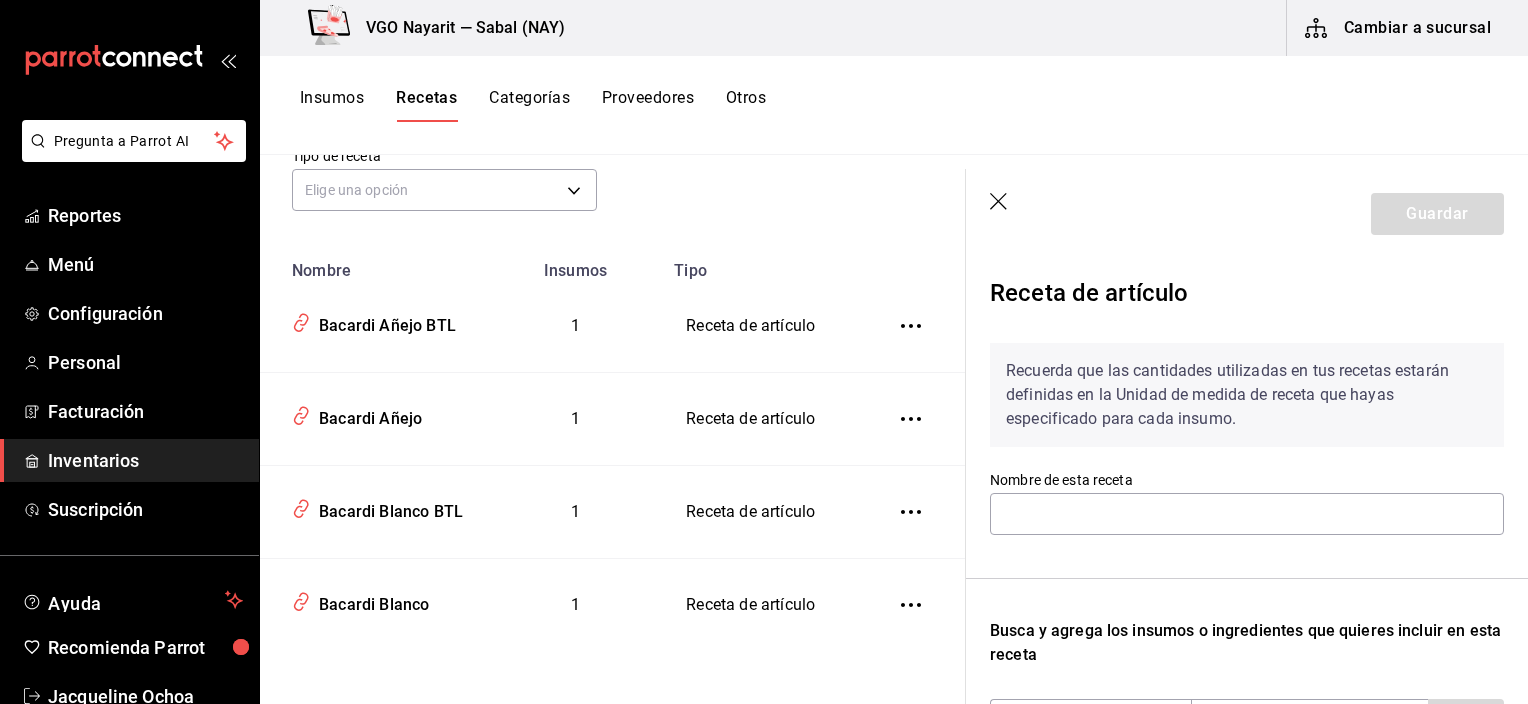 type on "Bacardi Blanco" 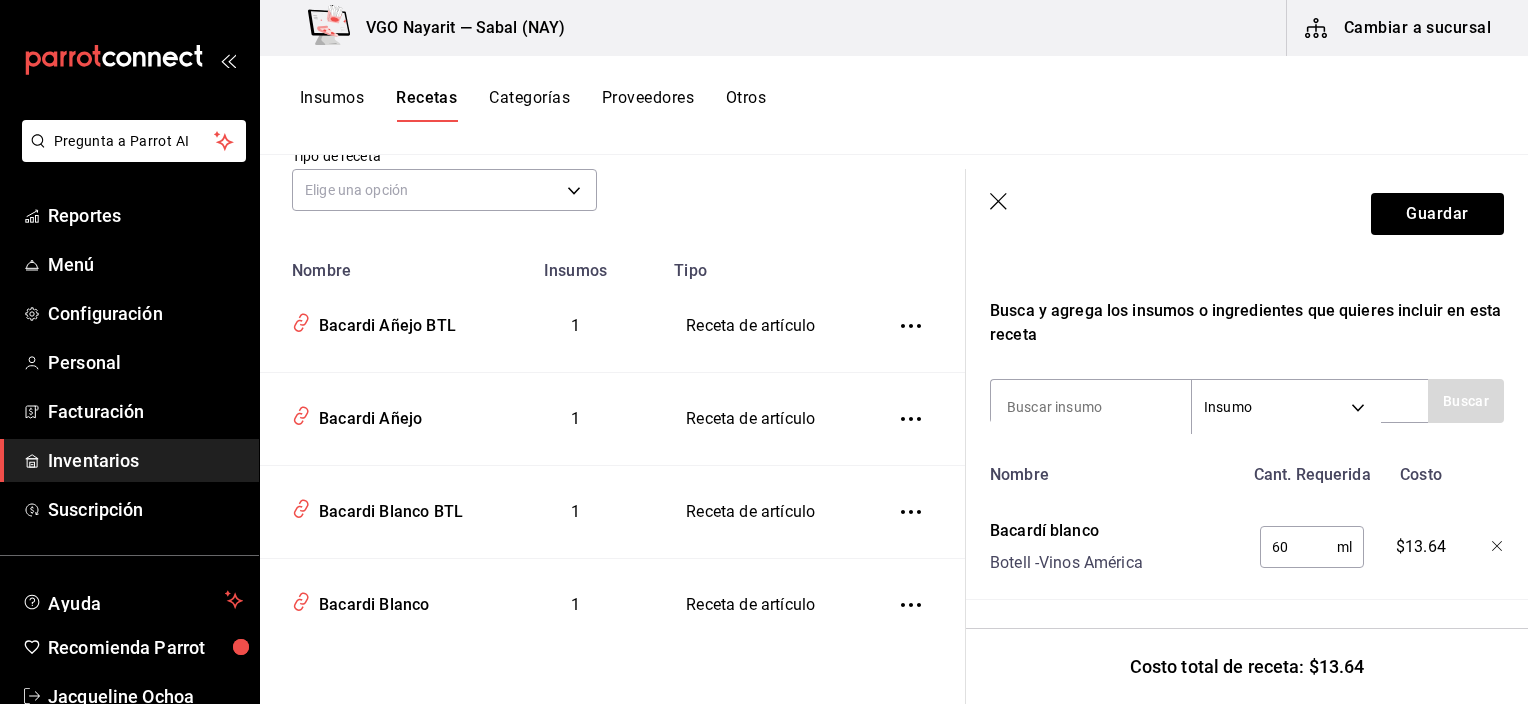 scroll, scrollTop: 0, scrollLeft: 0, axis: both 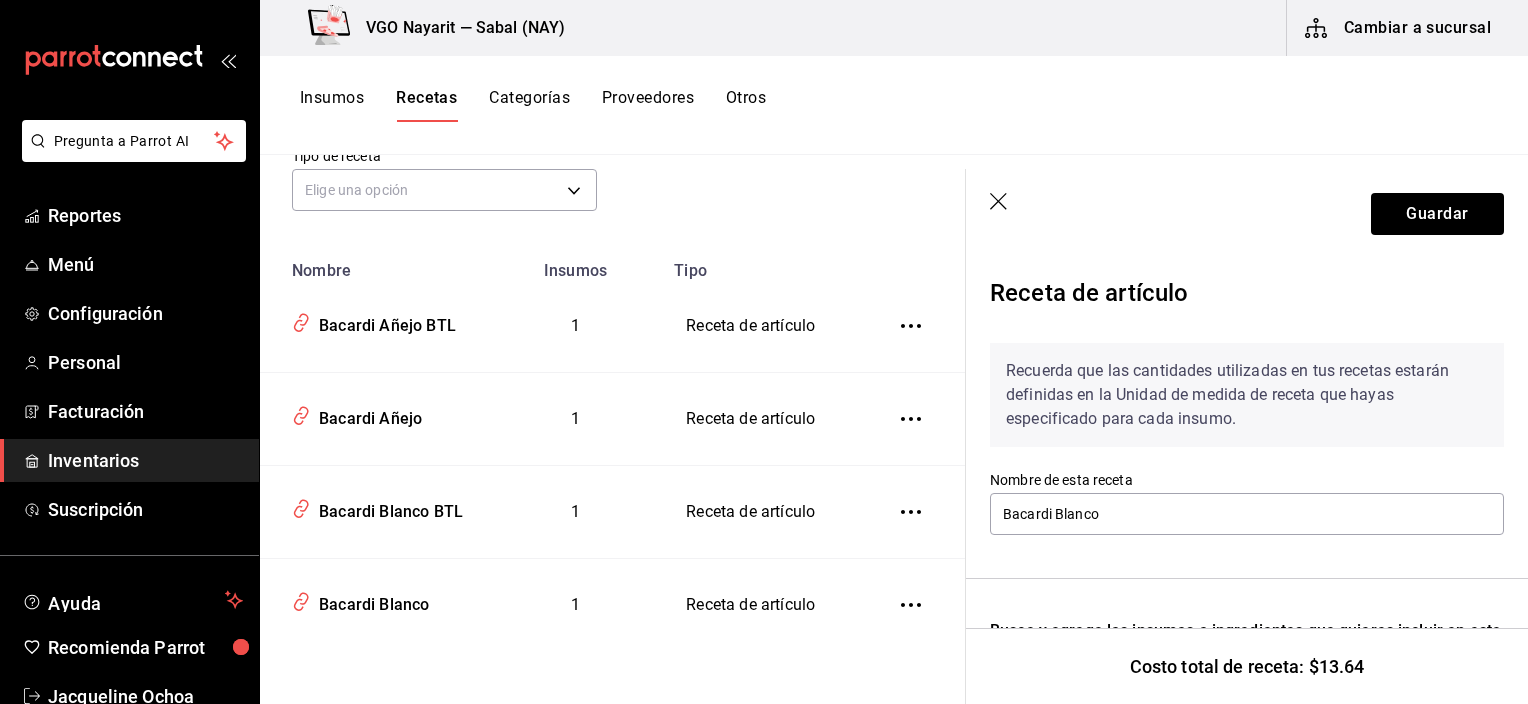 click 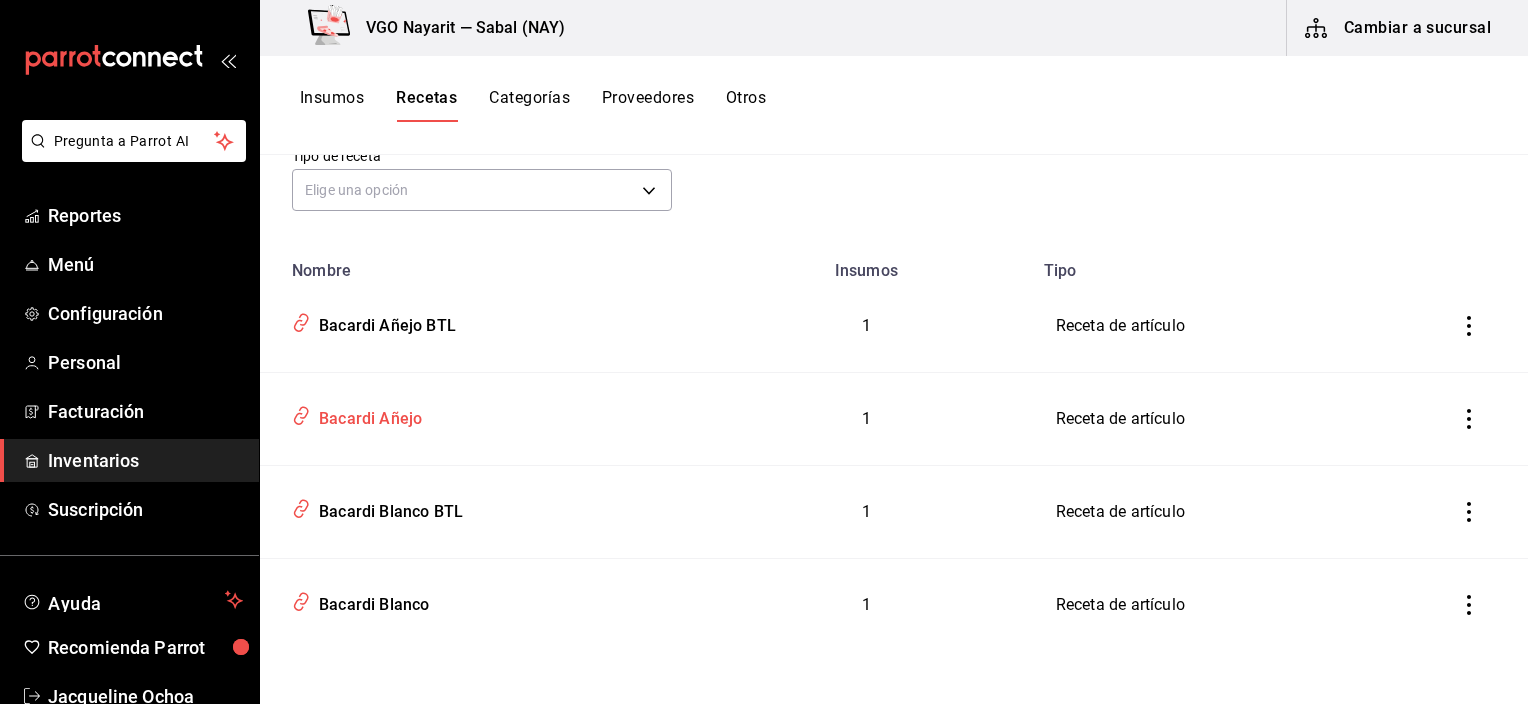 click on "Bacardi Añejo" at bounding box center (480, 419) 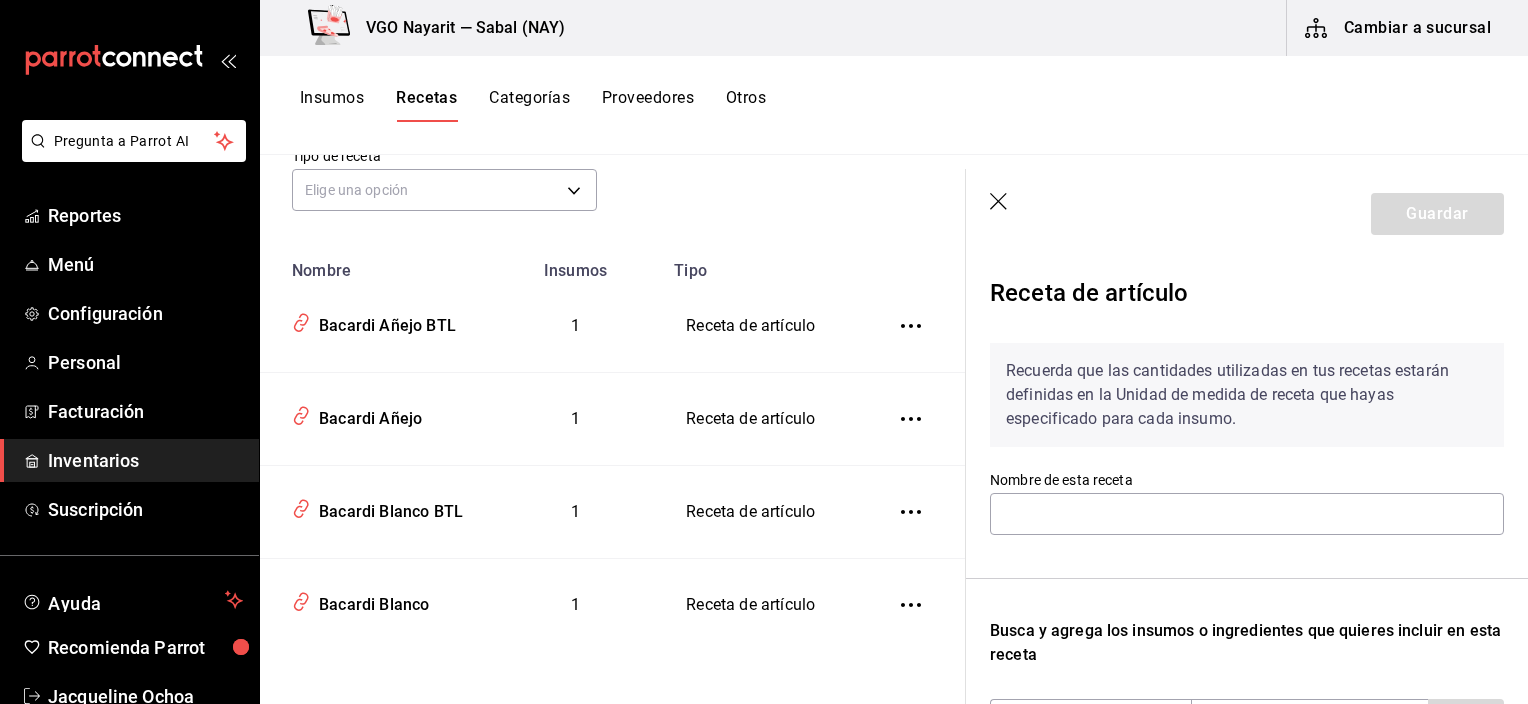 type on "Bacardi Añejo" 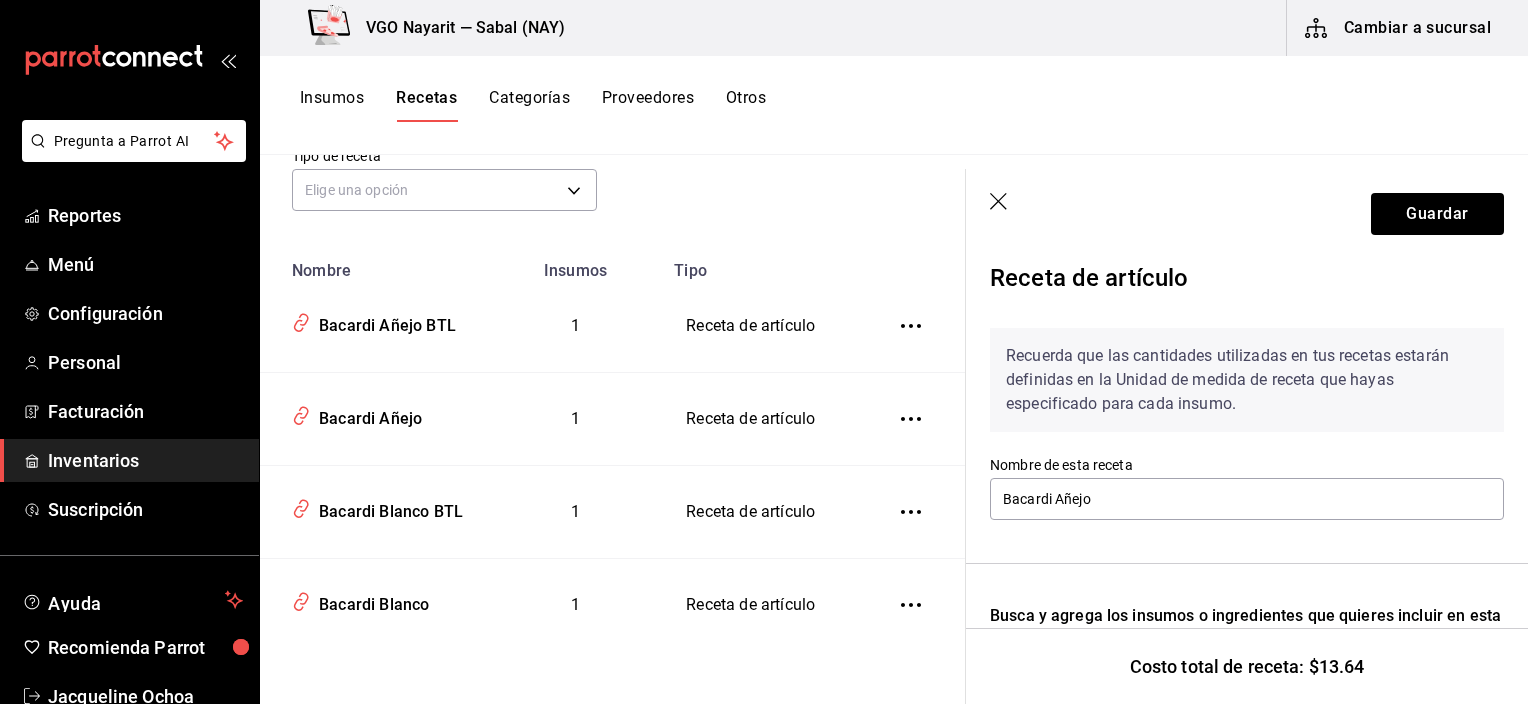 scroll, scrollTop: 0, scrollLeft: 0, axis: both 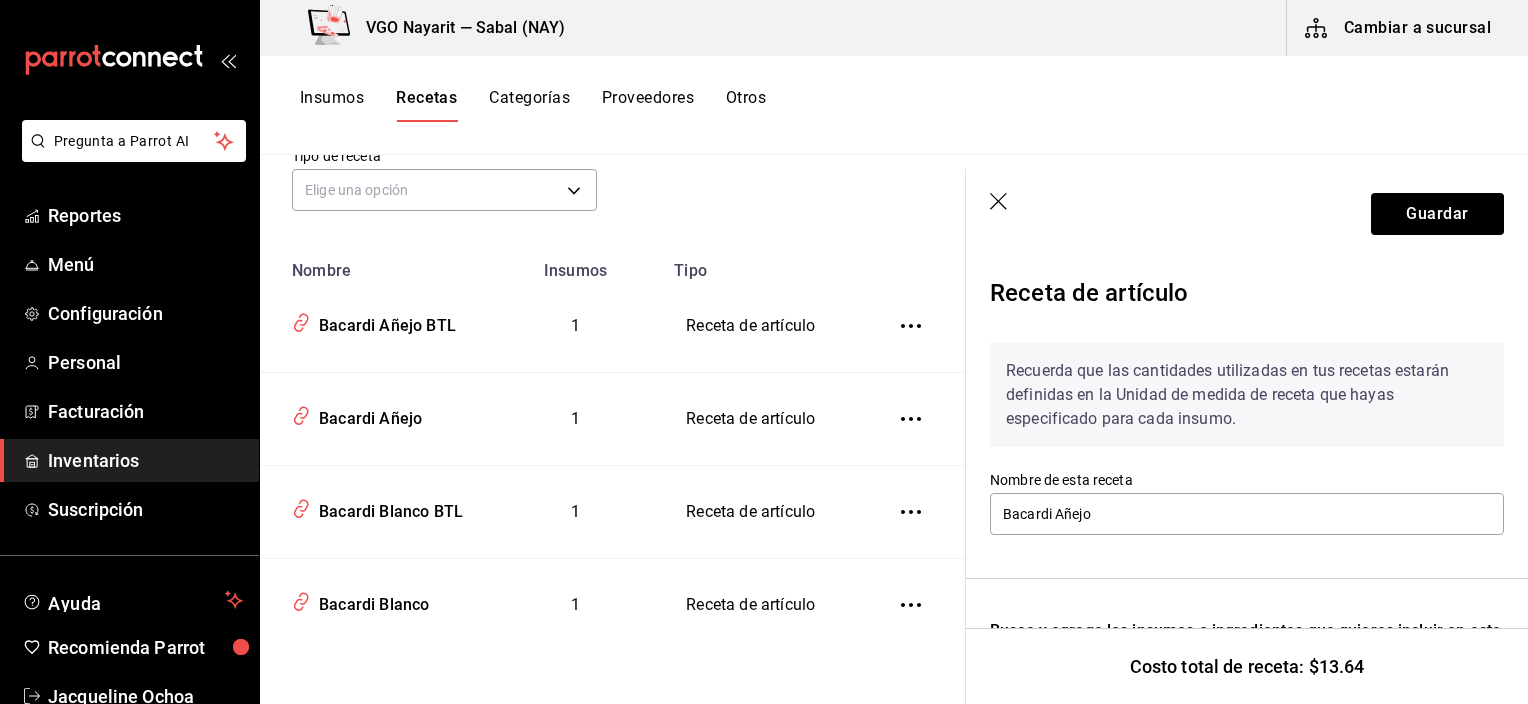 click 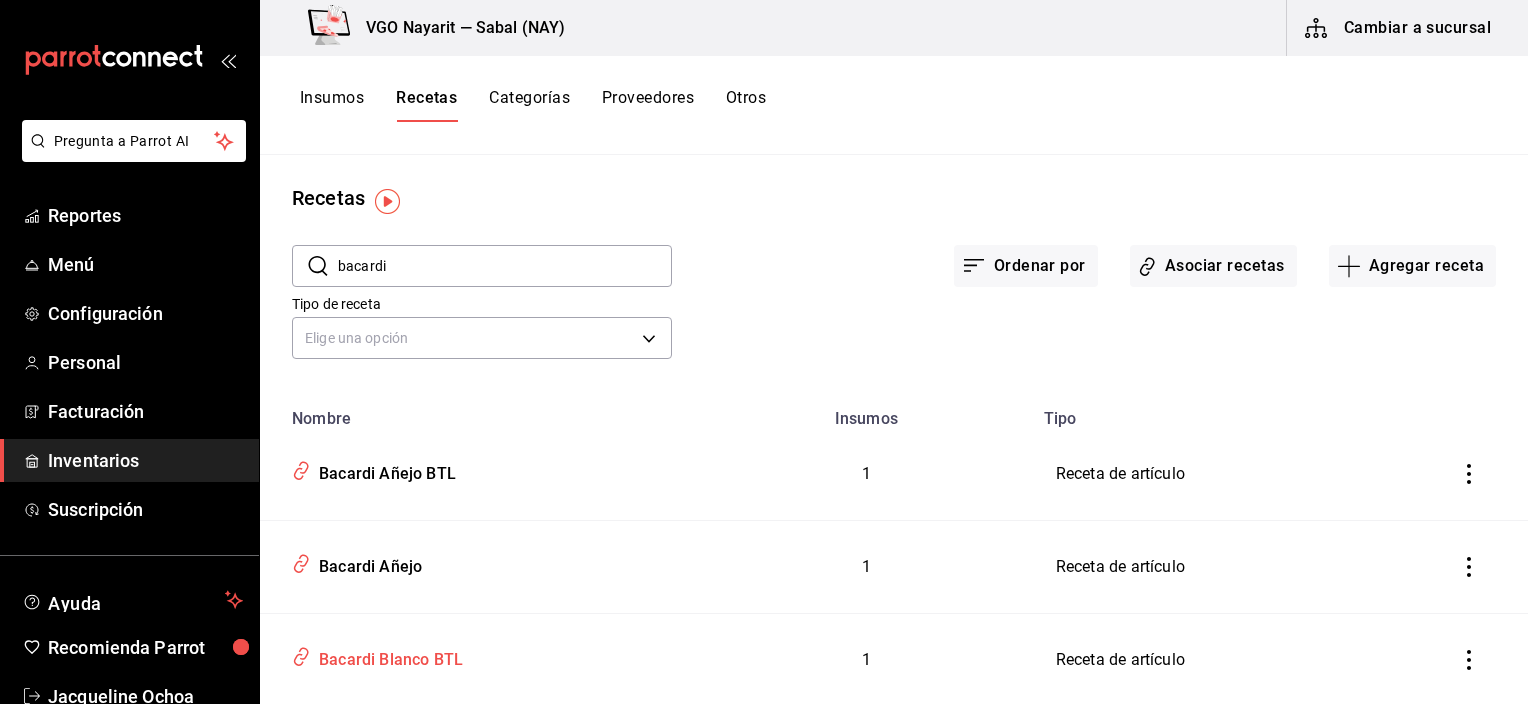 scroll, scrollTop: 0, scrollLeft: 0, axis: both 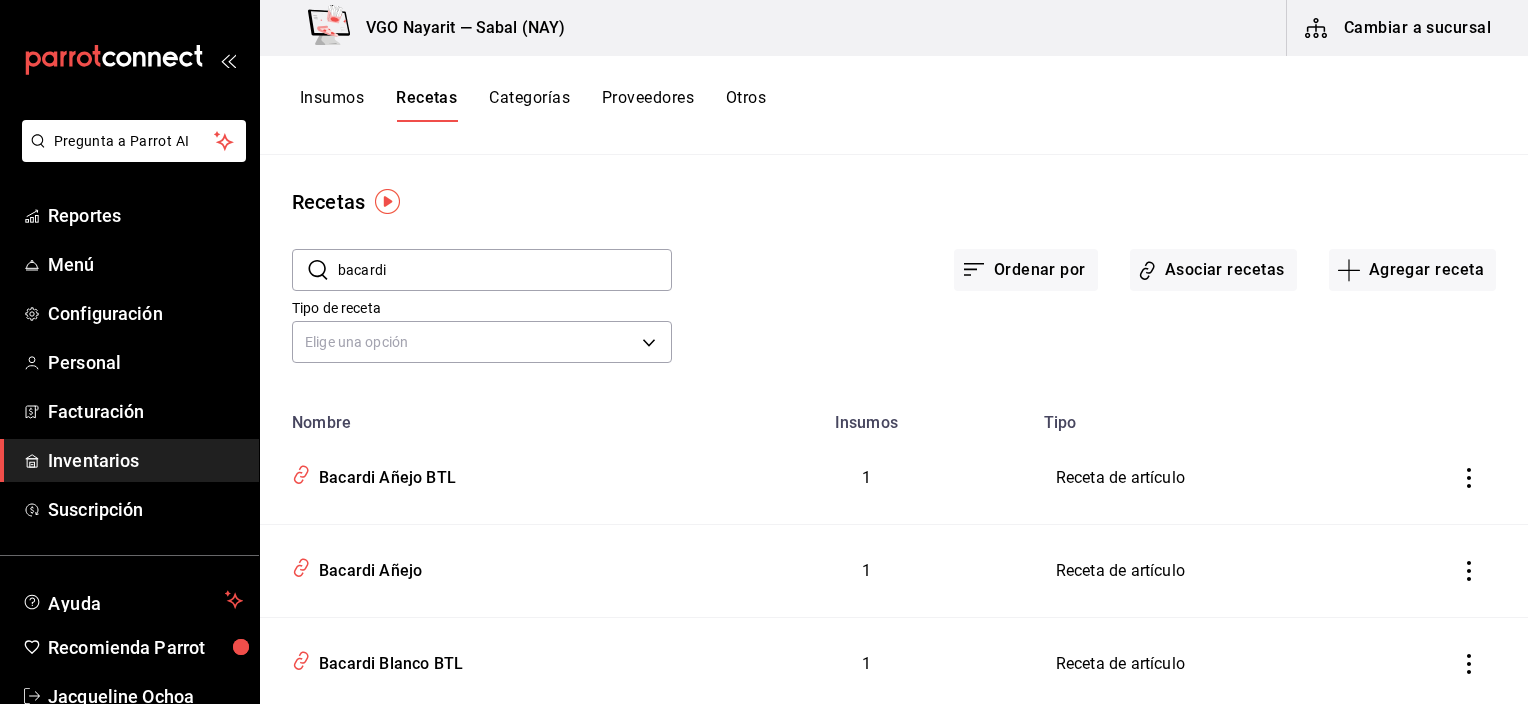 drag, startPoint x: 436, startPoint y: 272, endPoint x: 320, endPoint y: 266, distance: 116.15507 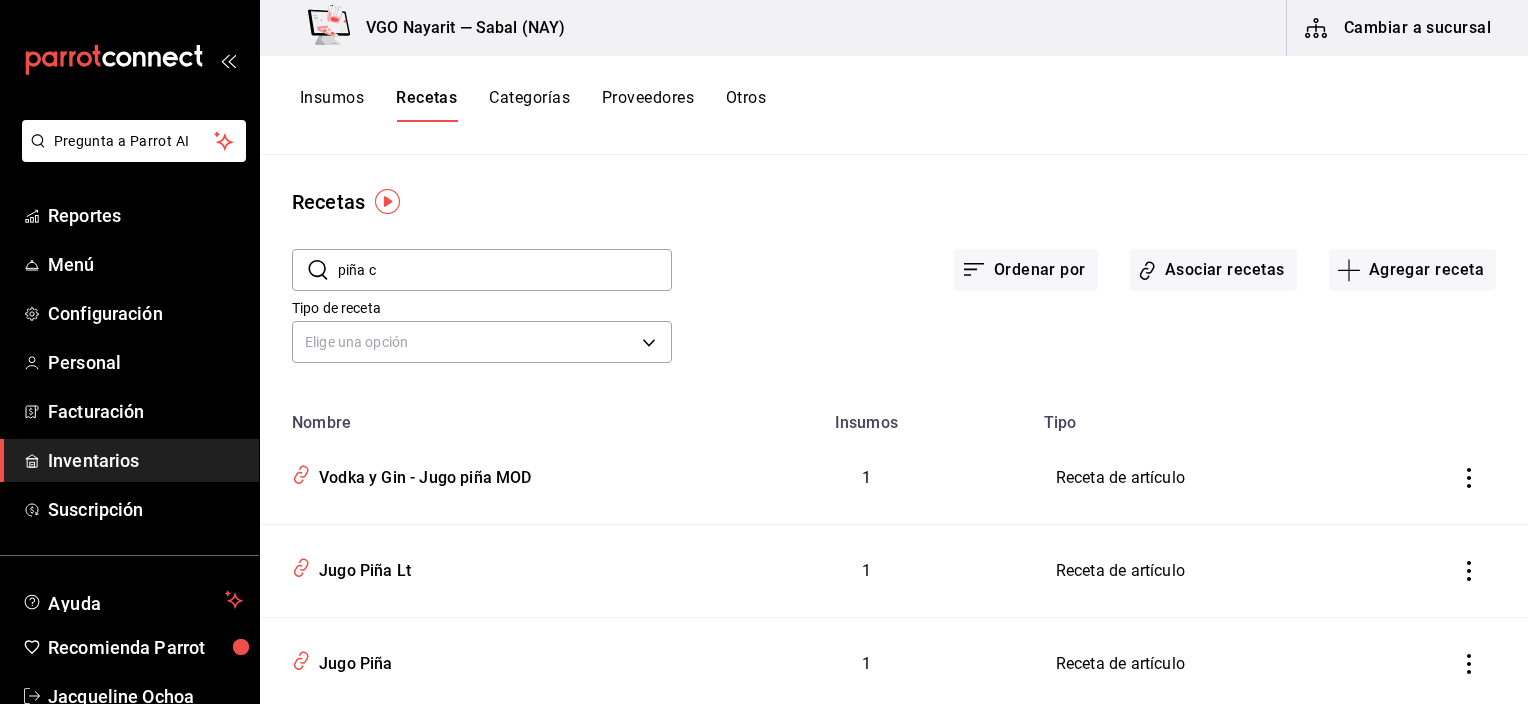 type on "piña c" 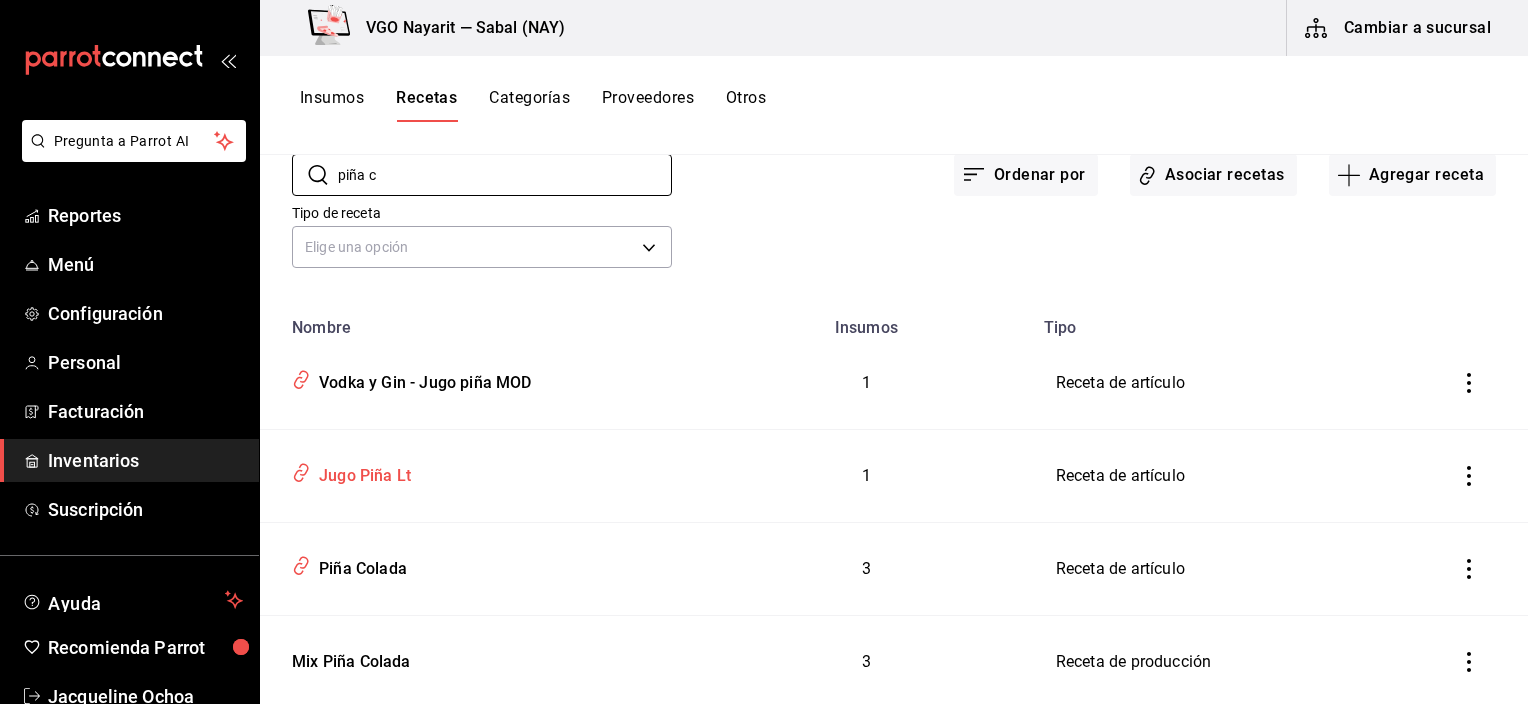 scroll, scrollTop: 100, scrollLeft: 0, axis: vertical 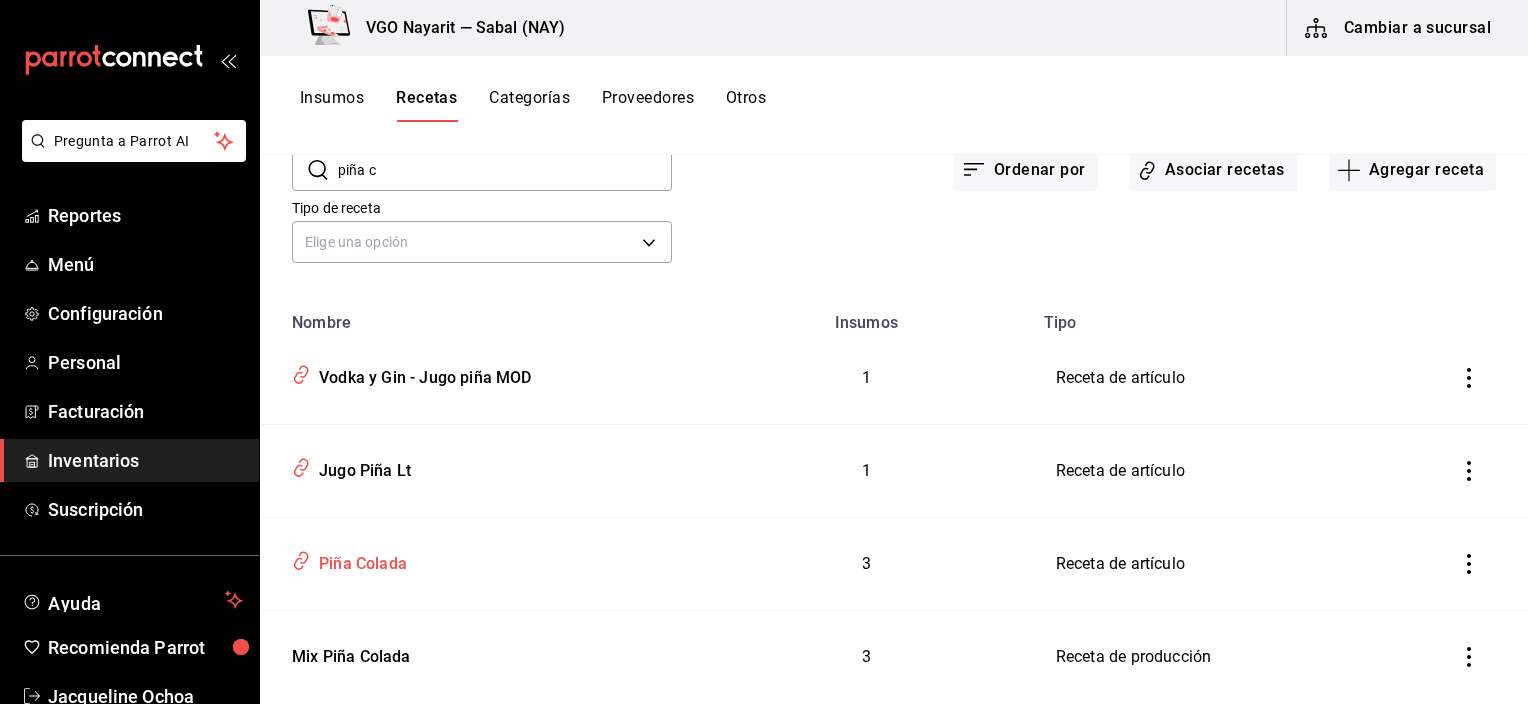 click on "Piña Colada" at bounding box center [359, 560] 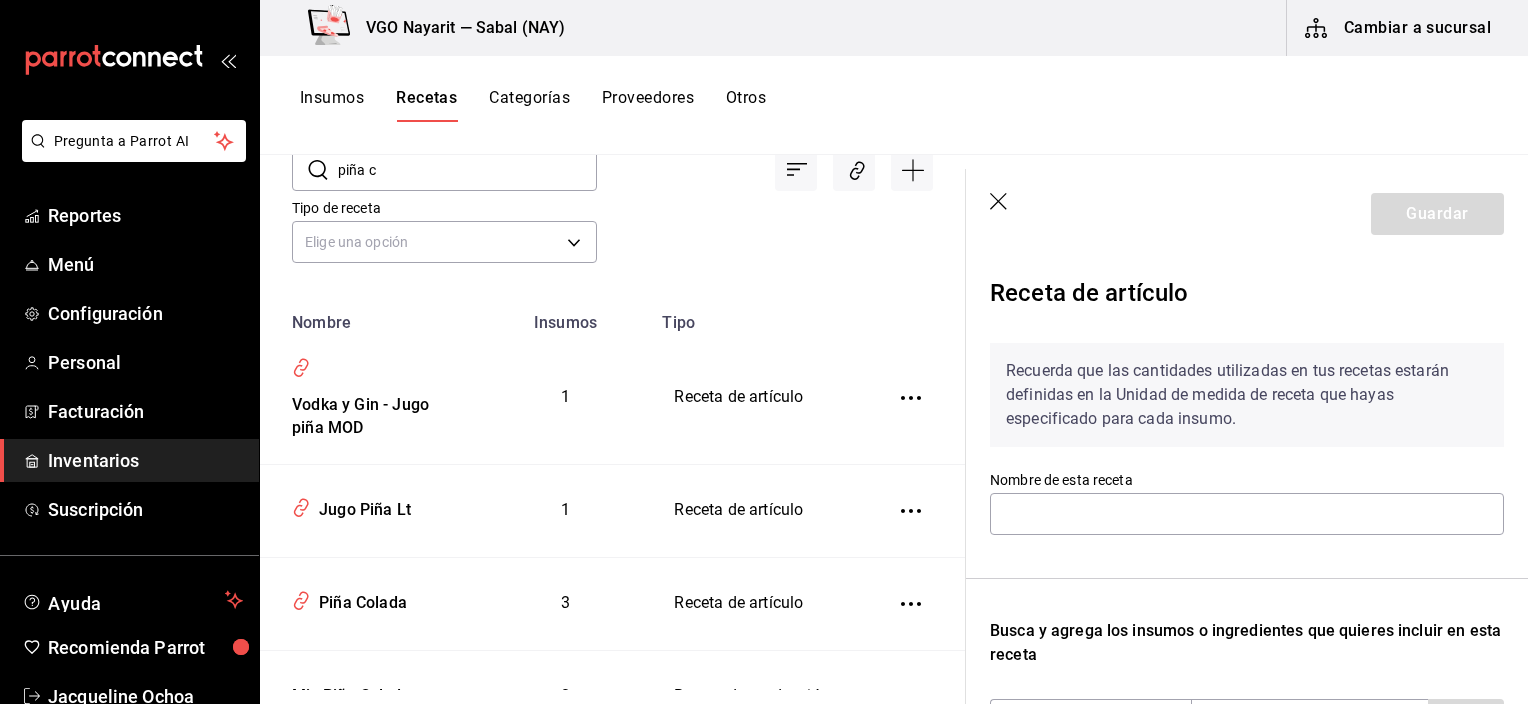 type on "Piña Colada" 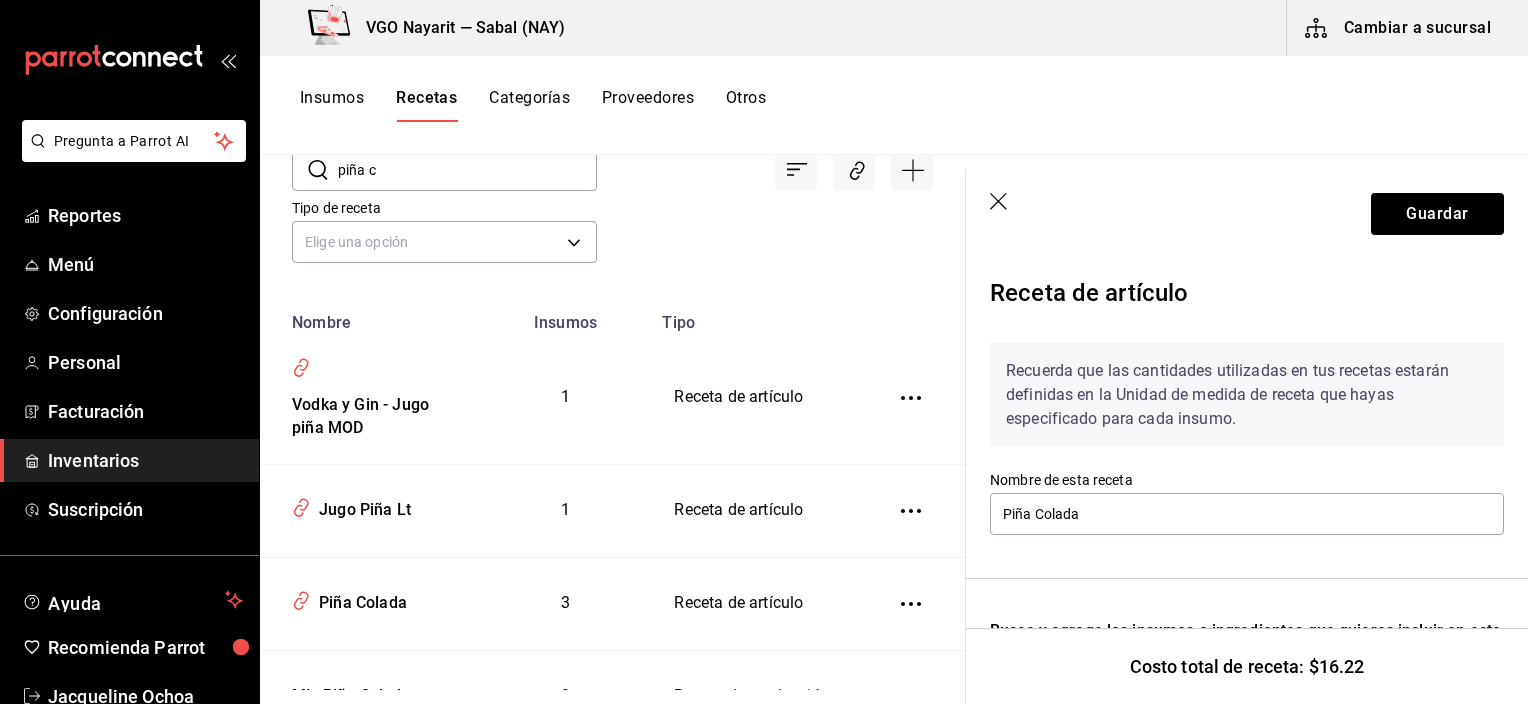 scroll, scrollTop: 0, scrollLeft: 0, axis: both 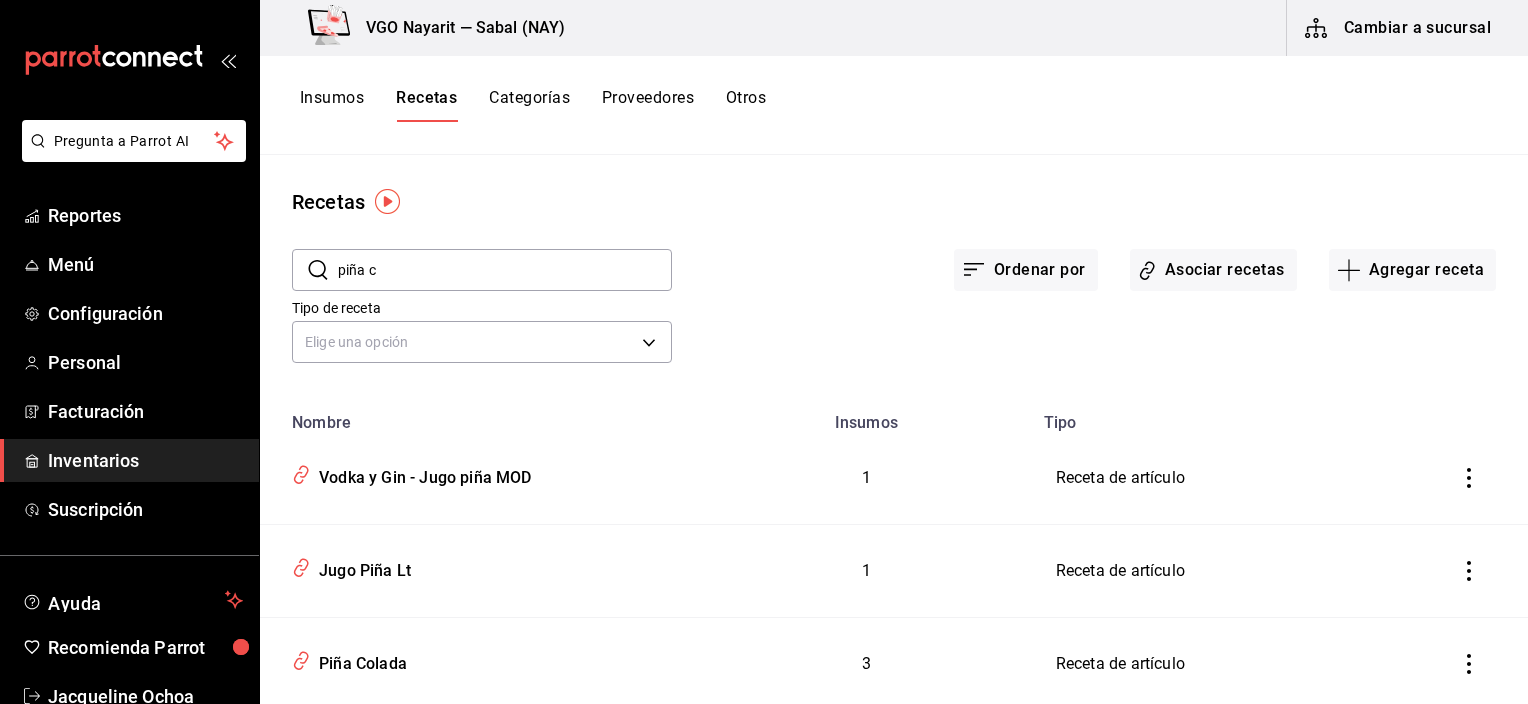 drag, startPoint x: 409, startPoint y: 276, endPoint x: 326, endPoint y: 268, distance: 83.38465 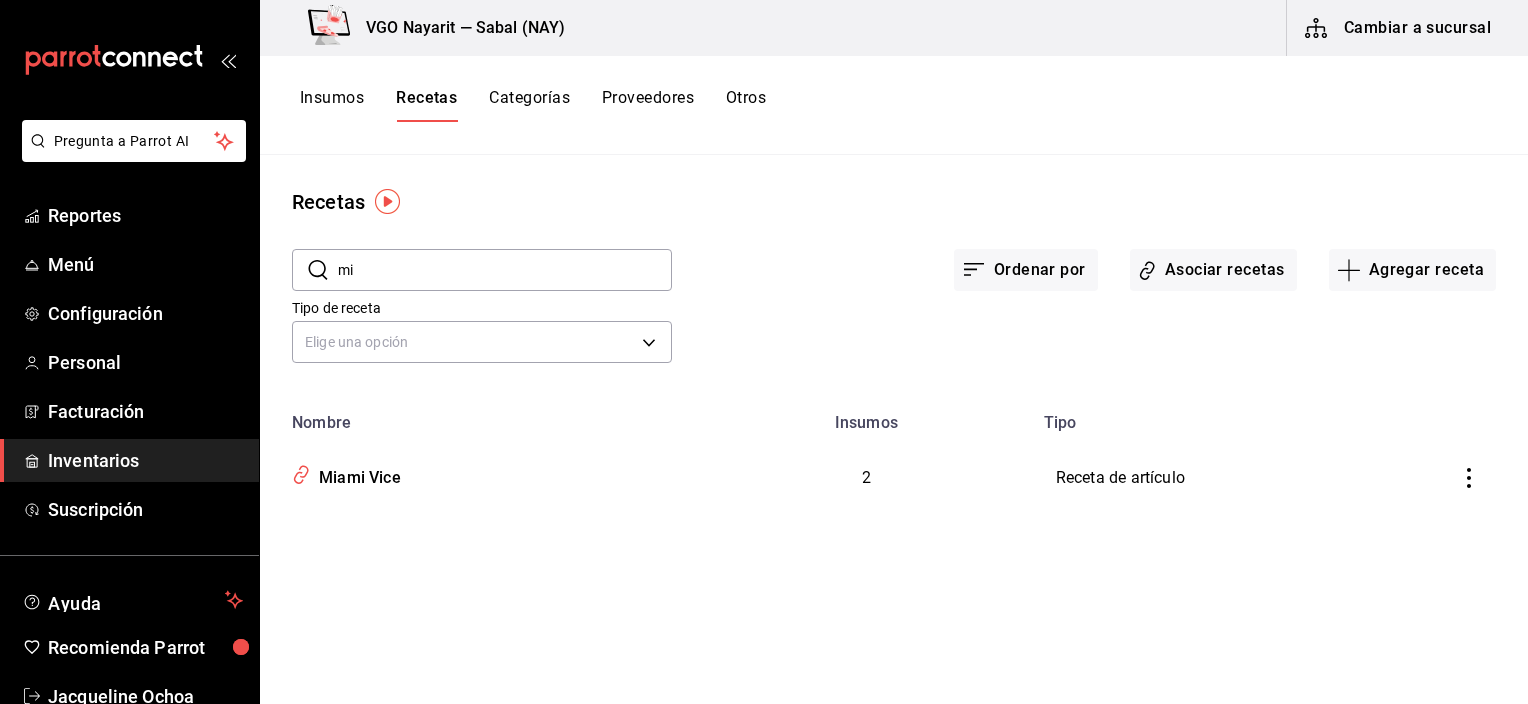 type on "m" 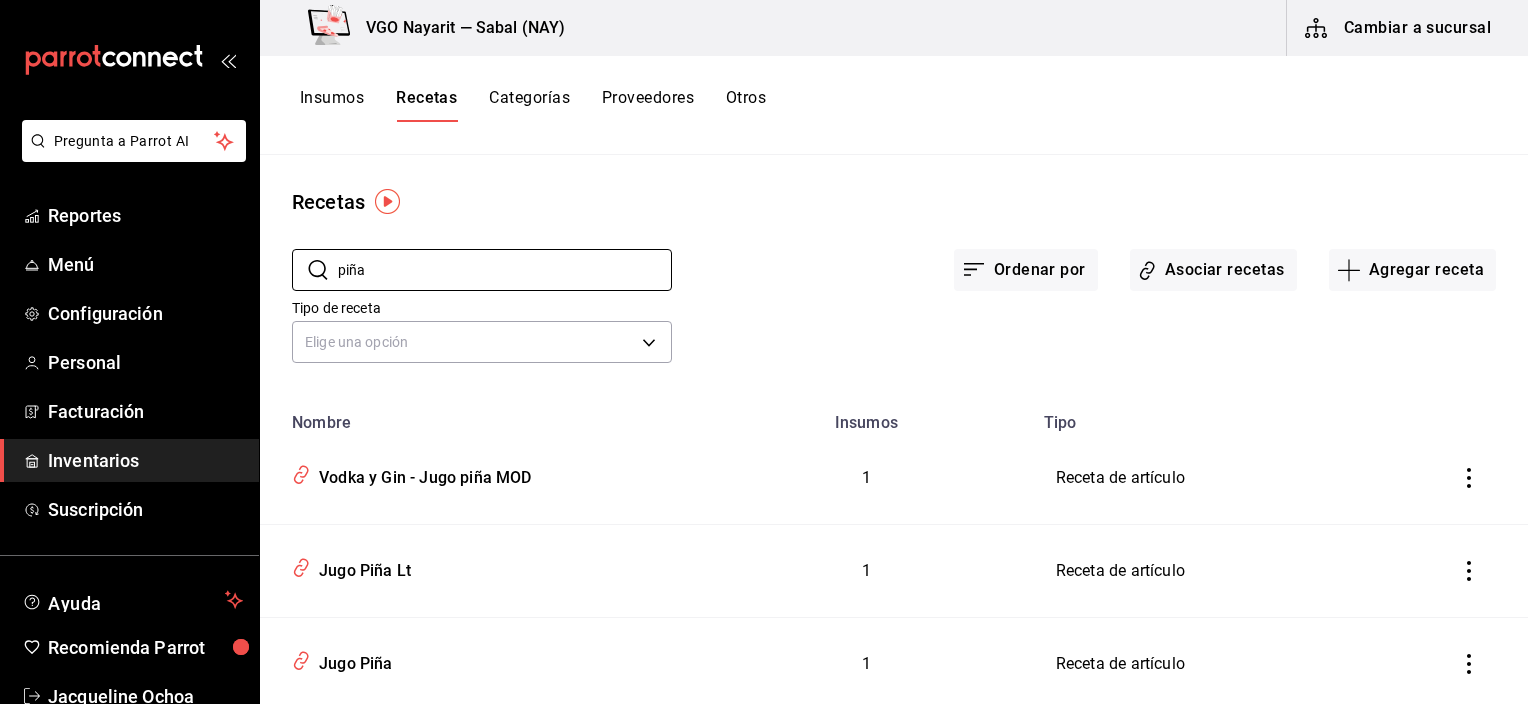 type on "piña" 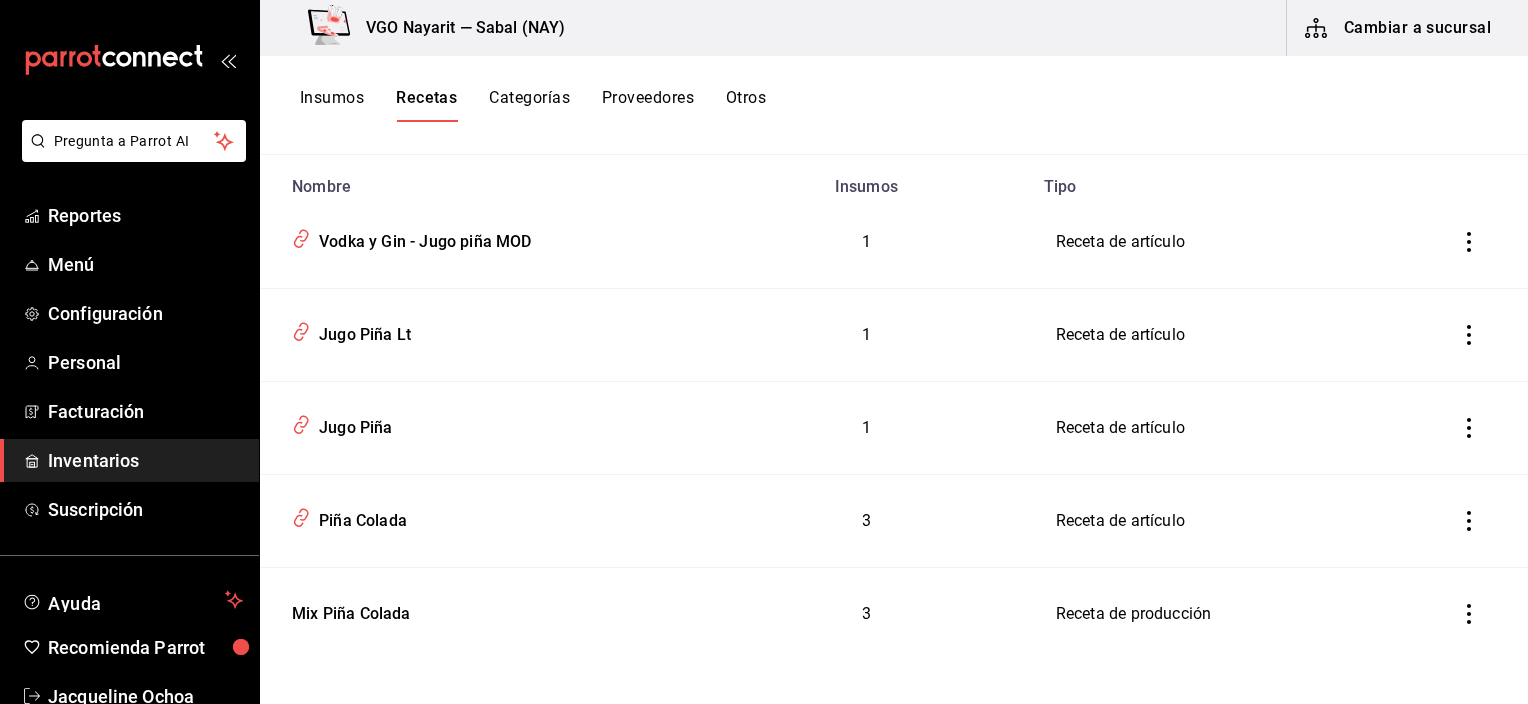 scroll, scrollTop: 245, scrollLeft: 0, axis: vertical 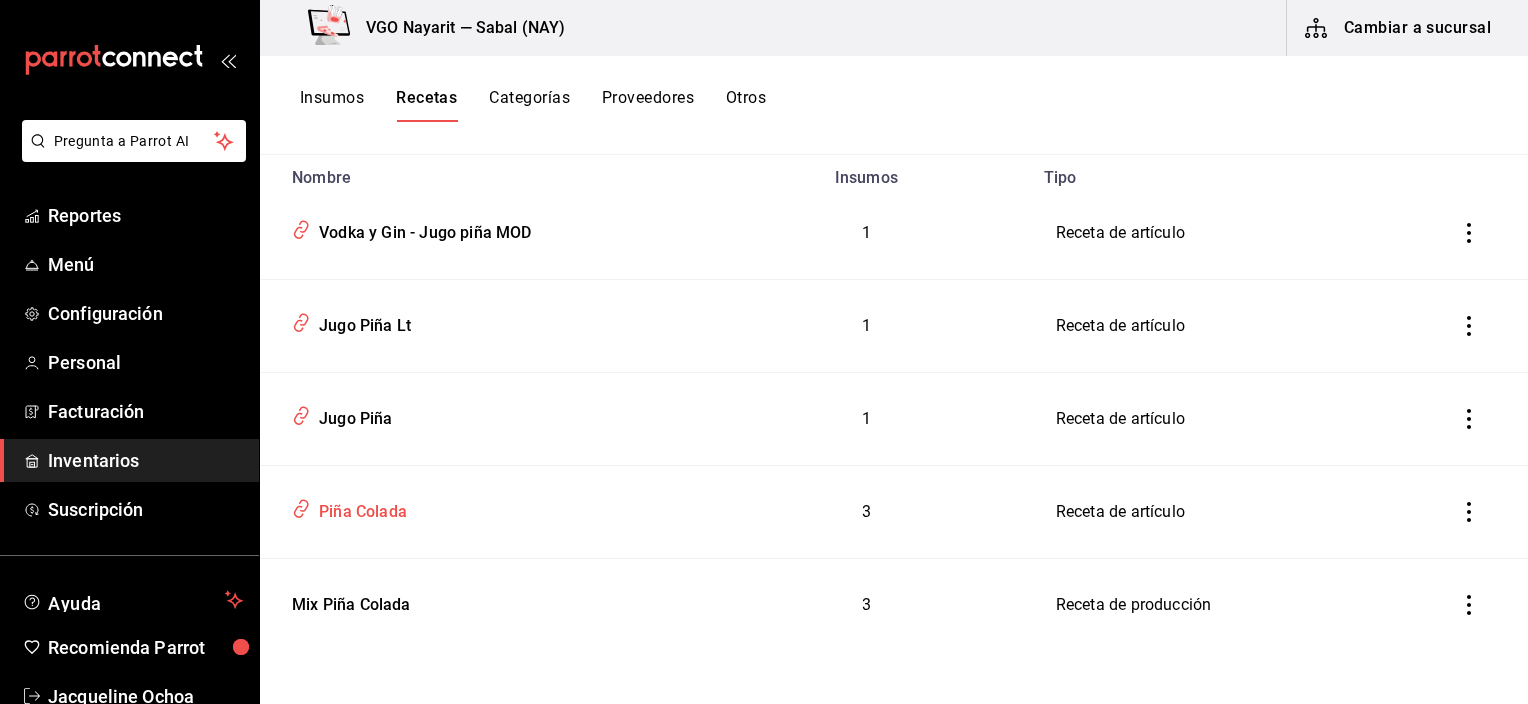 drag, startPoint x: 371, startPoint y: 509, endPoint x: 1076, endPoint y: 343, distance: 724.27966 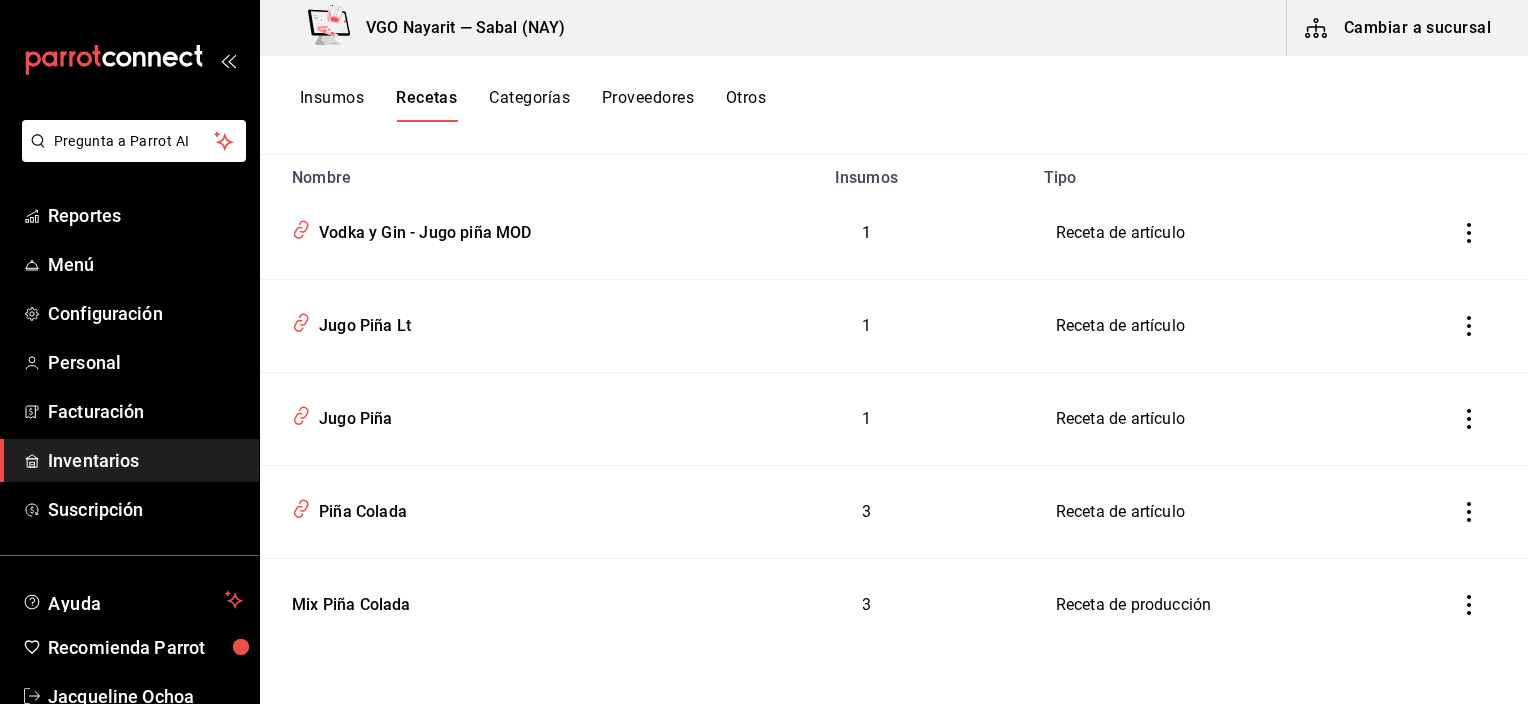 click on "Piña Colada" at bounding box center [359, 508] 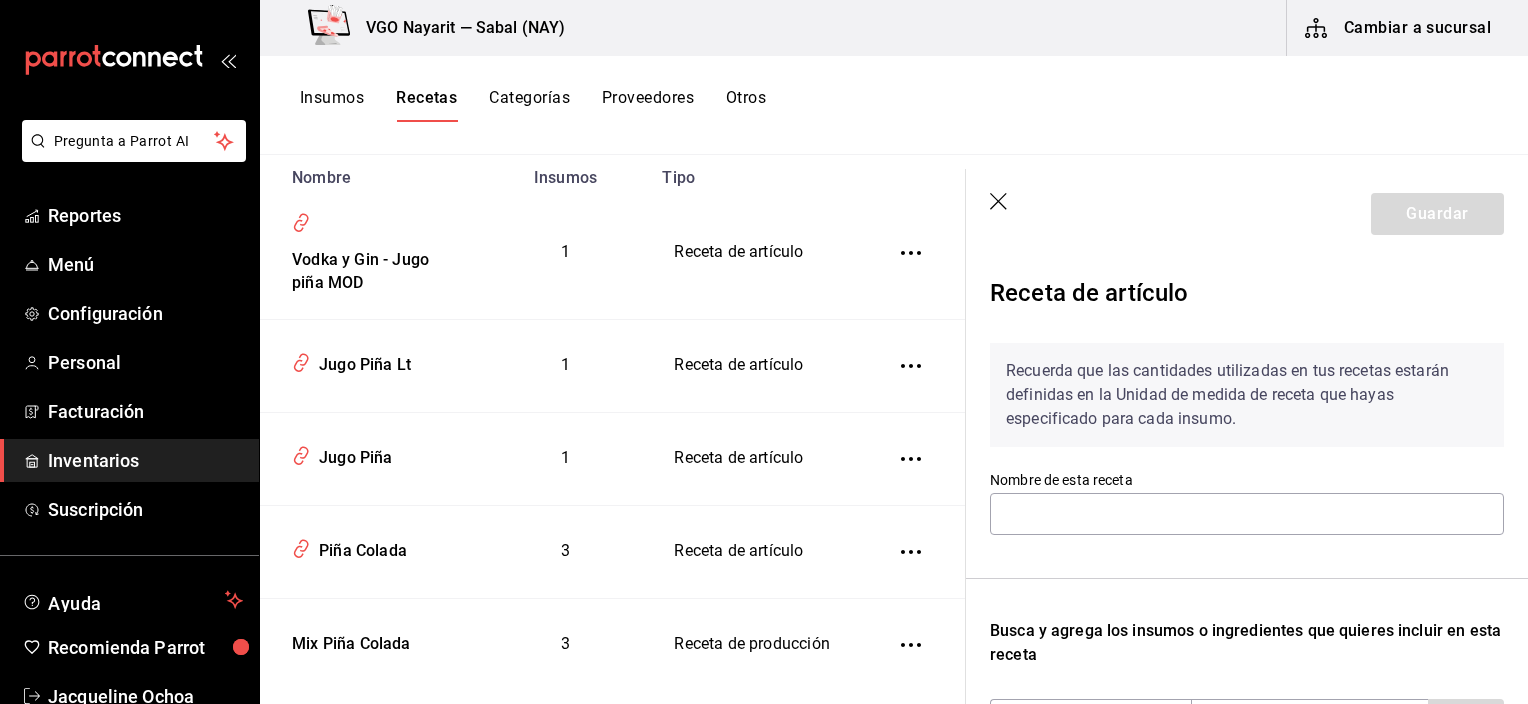 type on "Piña Colada" 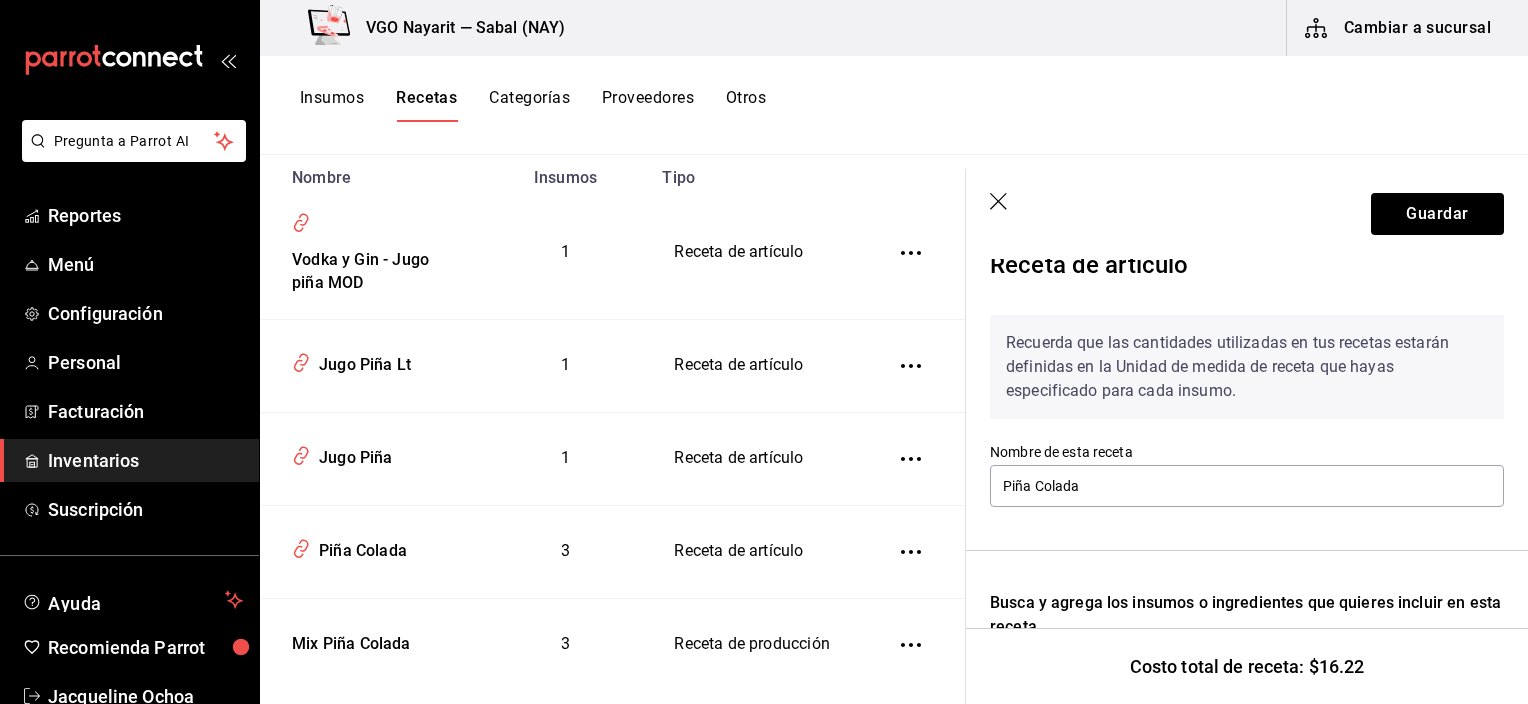 scroll, scrollTop: 0, scrollLeft: 0, axis: both 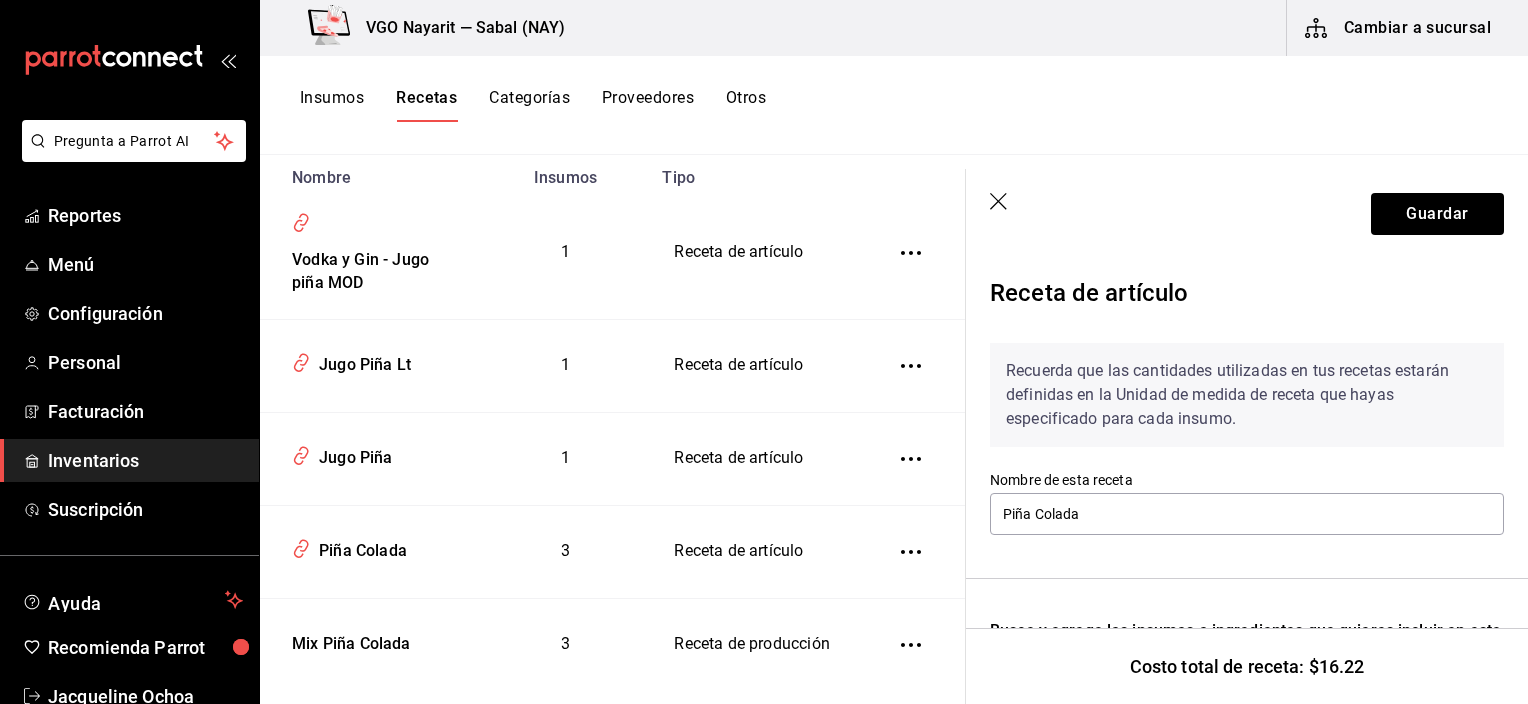 click 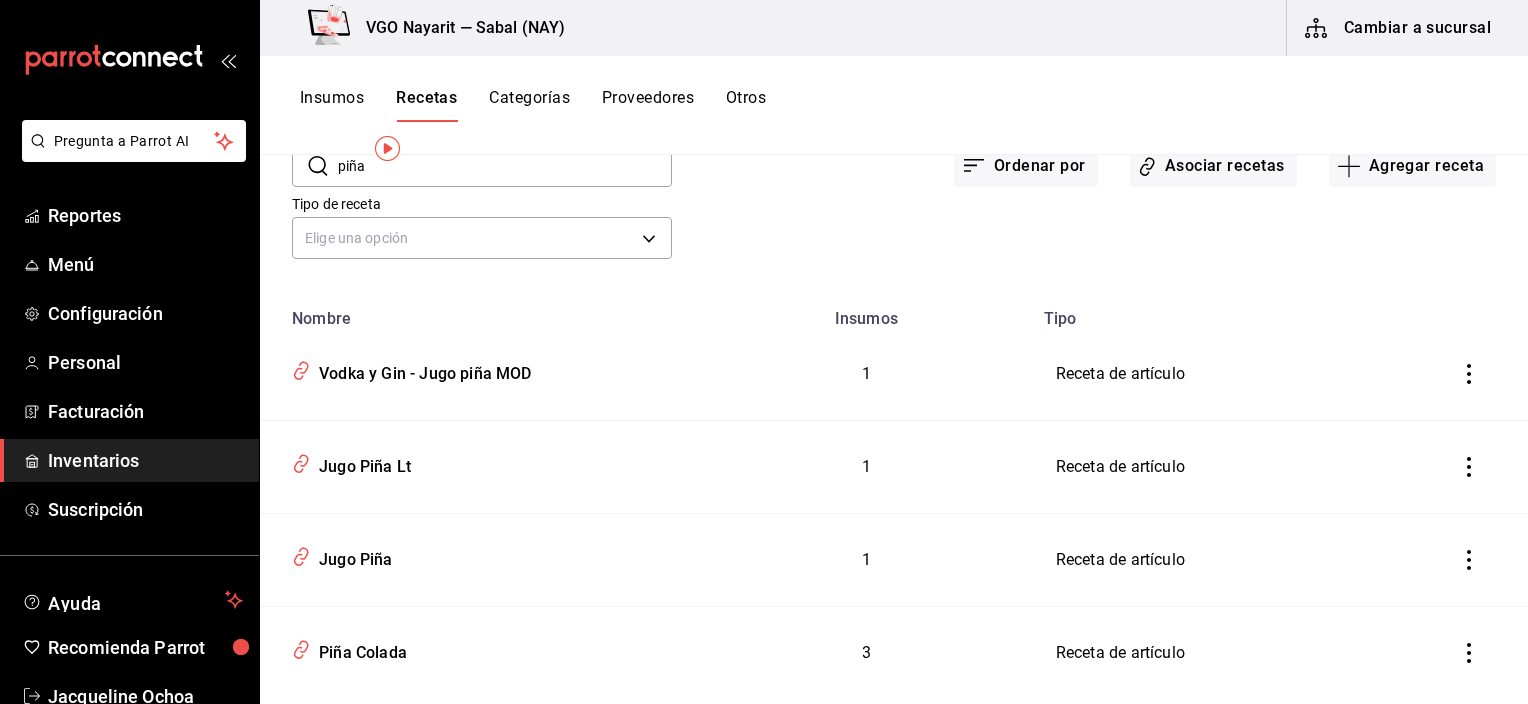 scroll, scrollTop: 0, scrollLeft: 0, axis: both 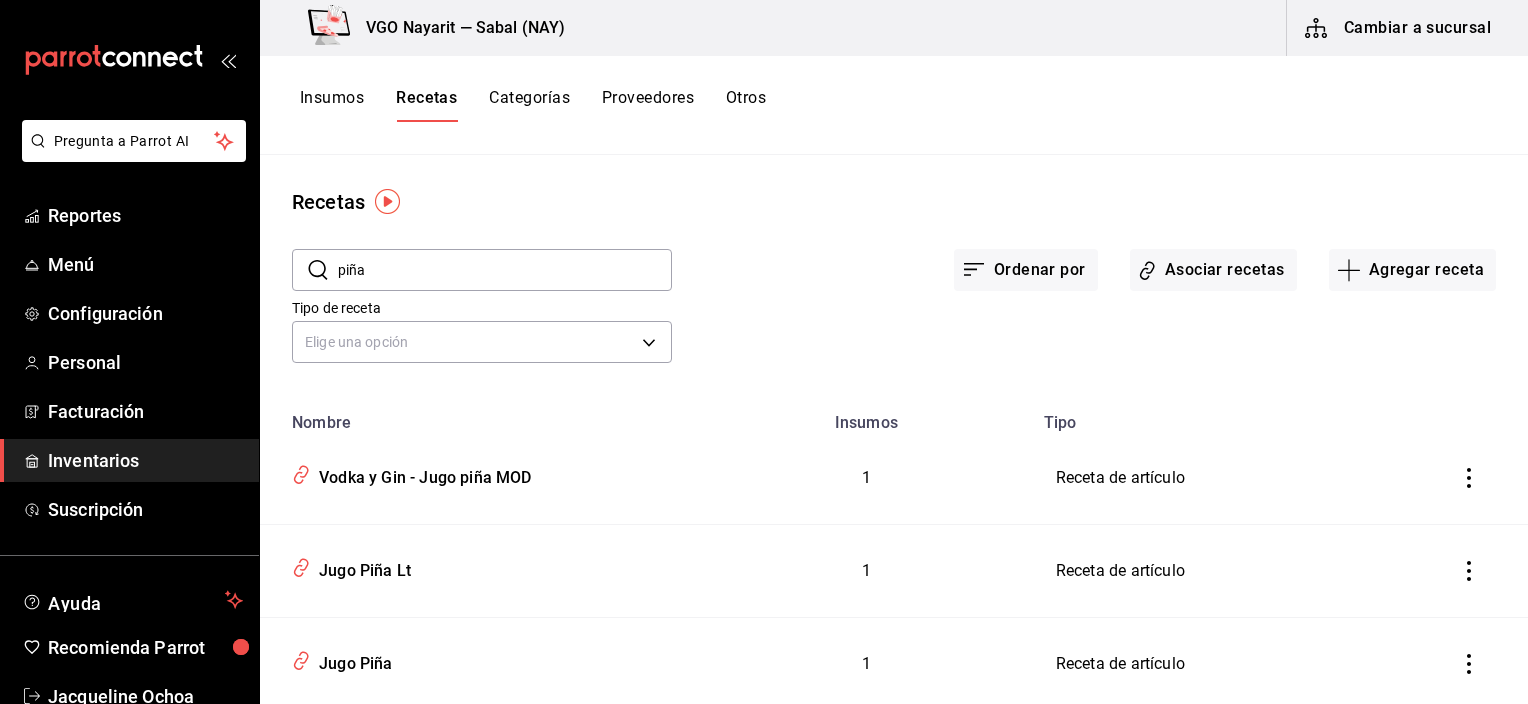 drag, startPoint x: 408, startPoint y: 280, endPoint x: 299, endPoint y: 272, distance: 109.29318 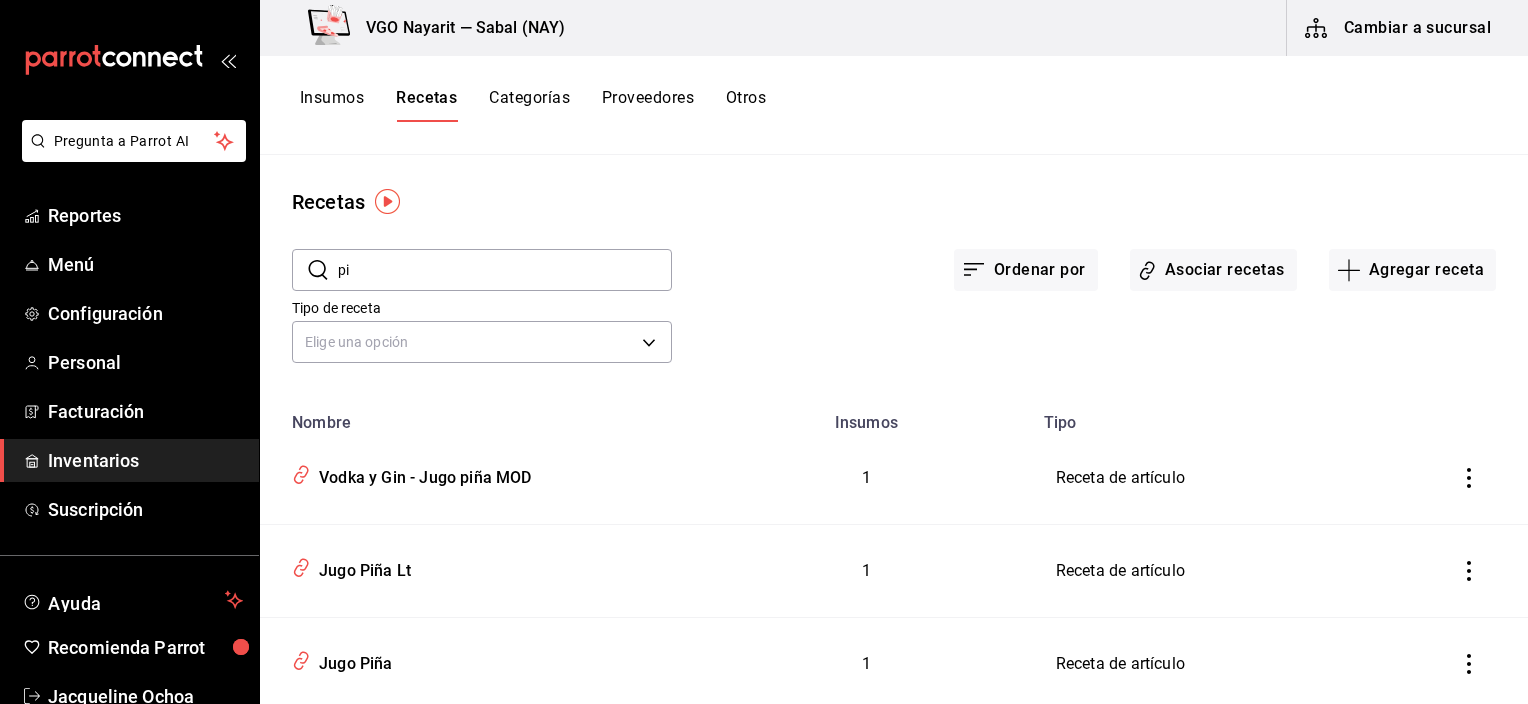 type on "p" 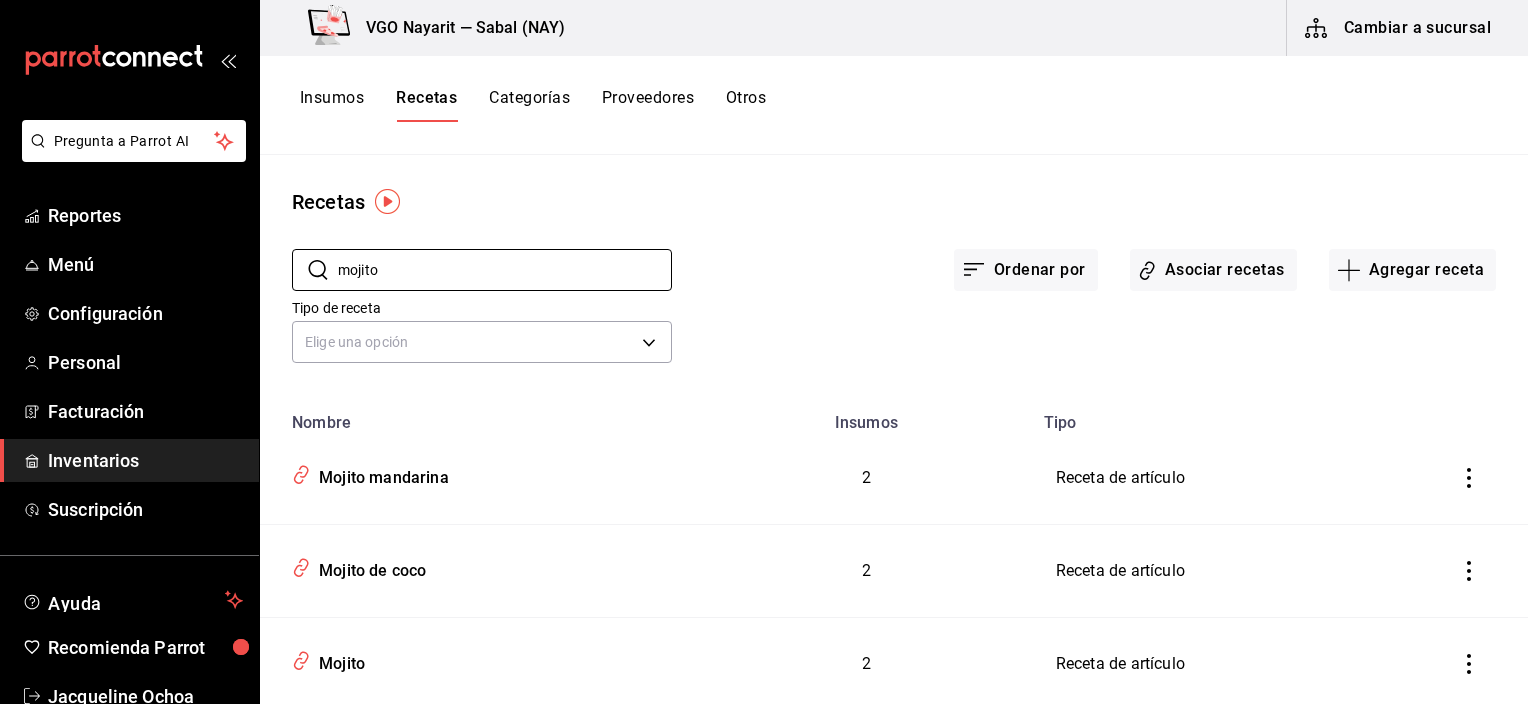 type on "mojito" 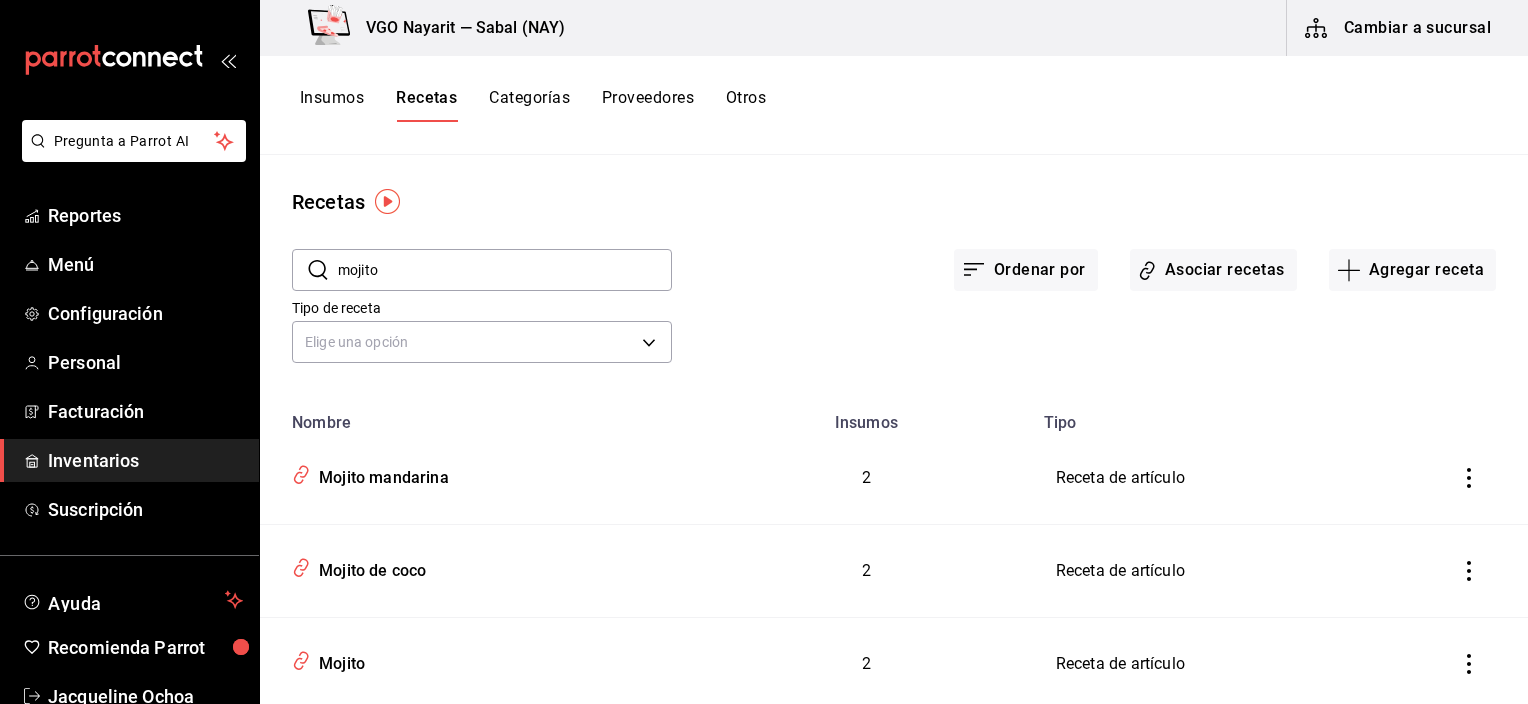 click on "Tipo de receta Elige una opción default" at bounding box center (878, 314) 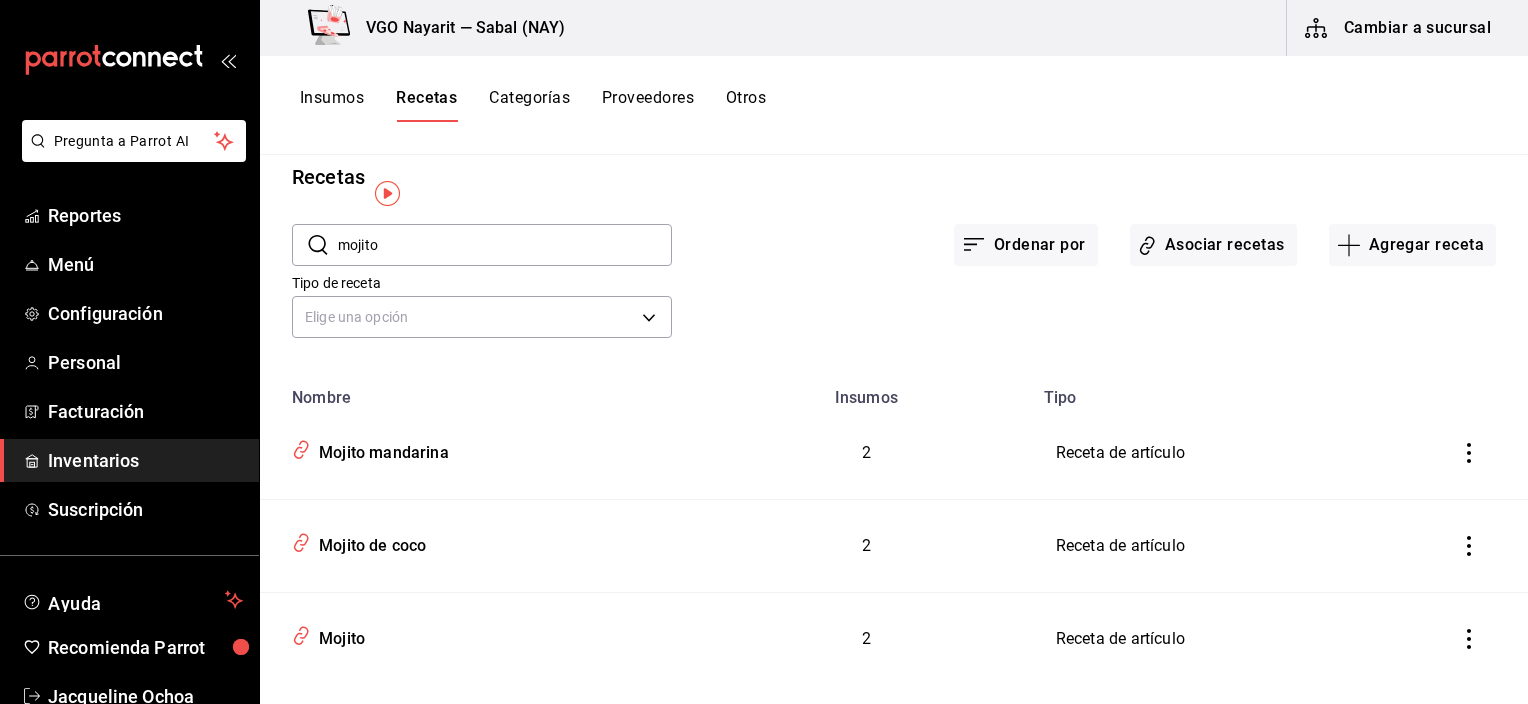 scroll, scrollTop: 60, scrollLeft: 0, axis: vertical 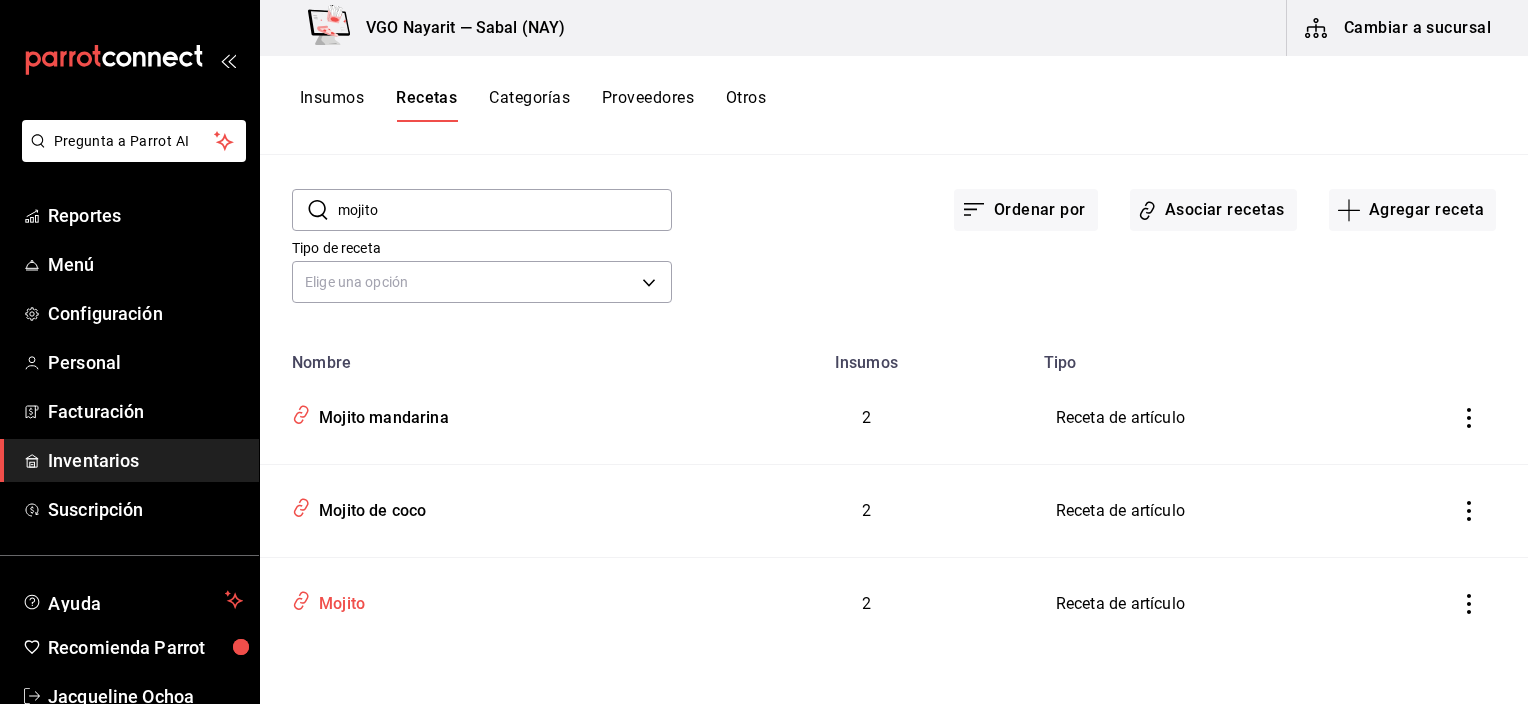 drag, startPoint x: 338, startPoint y: 603, endPoint x: 633, endPoint y: 574, distance: 296.422 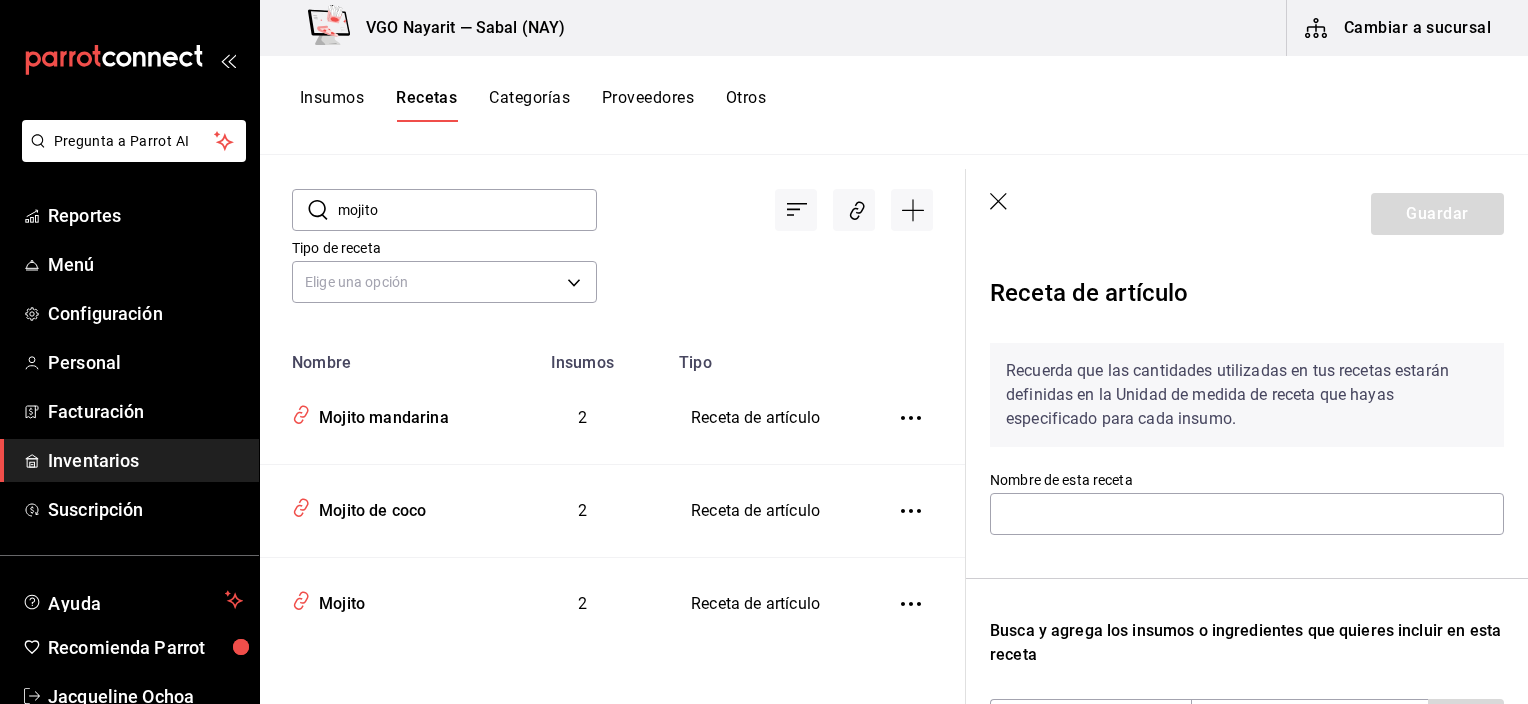 type on "Mojito" 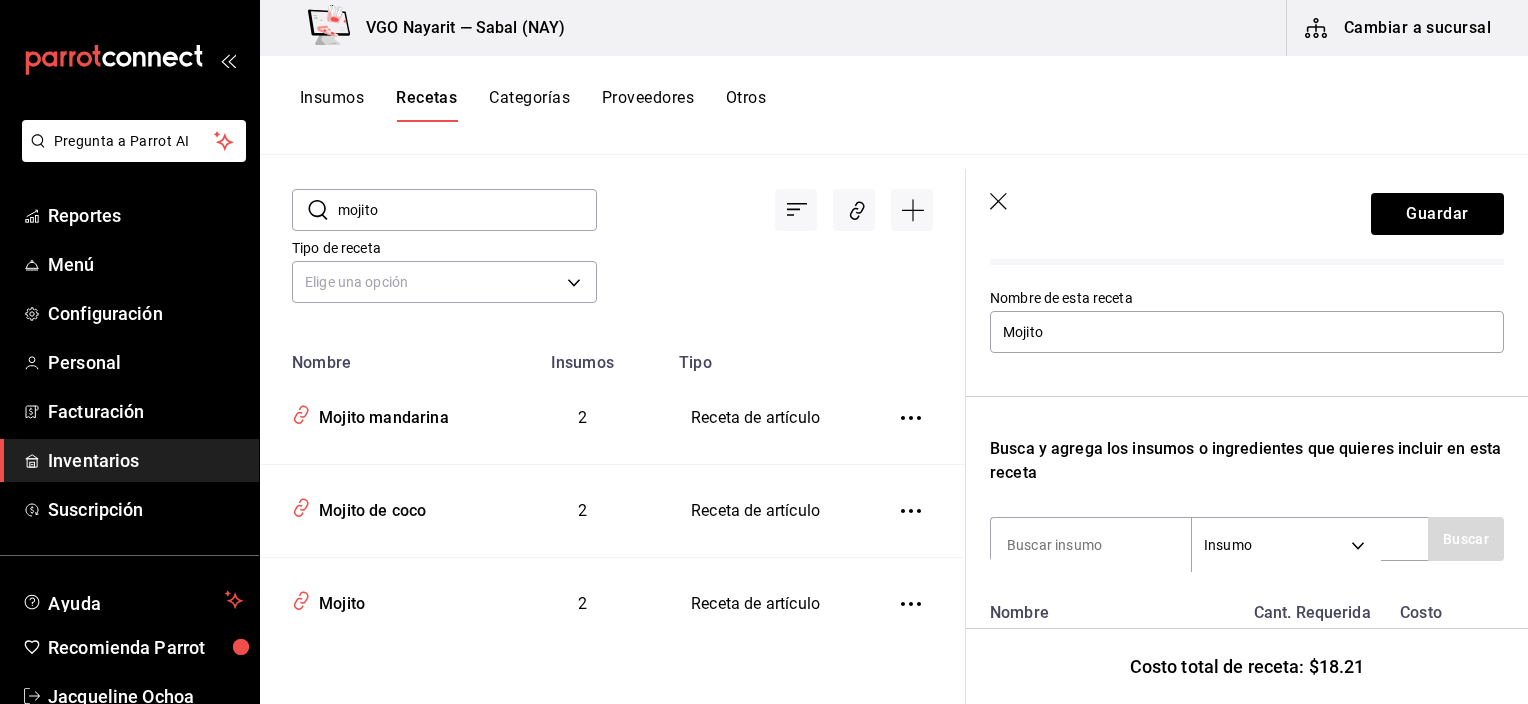 scroll, scrollTop: 464, scrollLeft: 0, axis: vertical 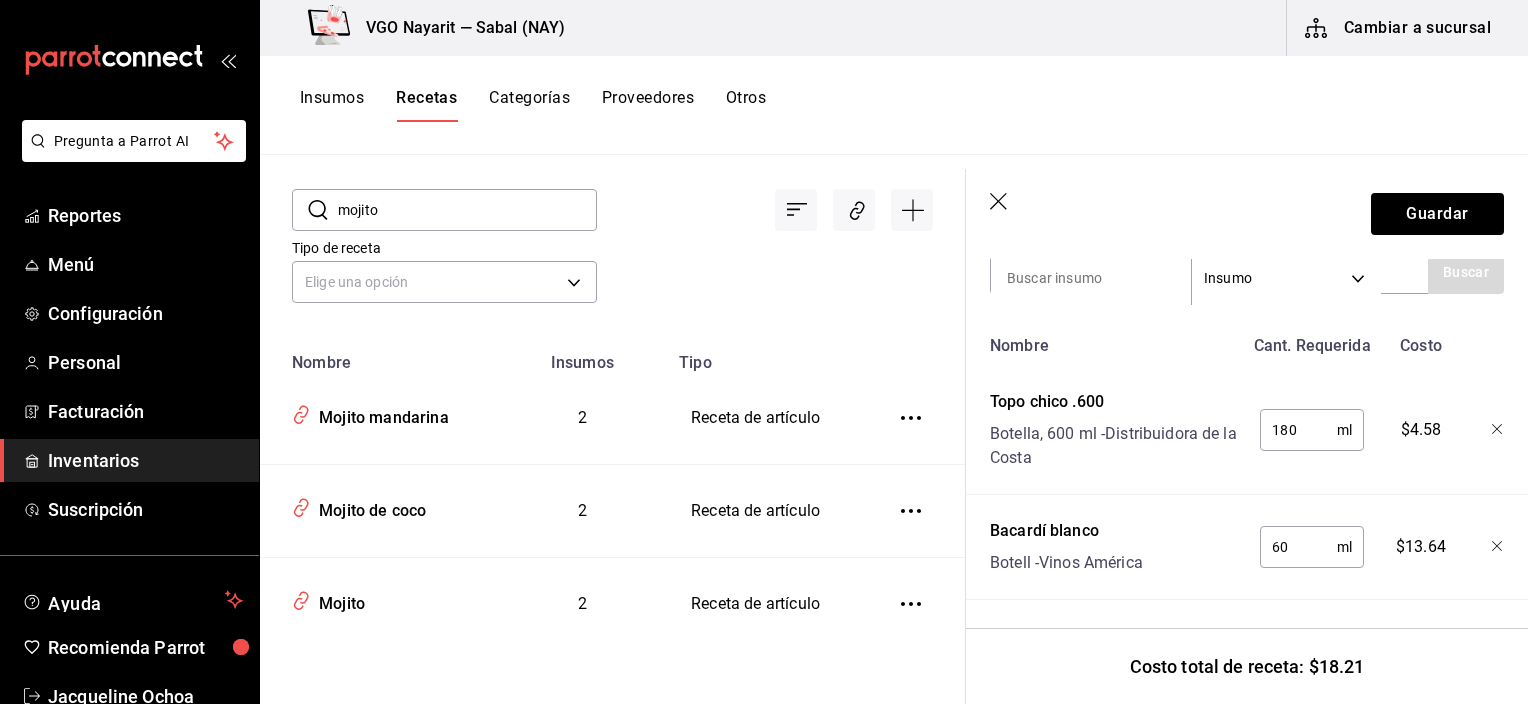 click 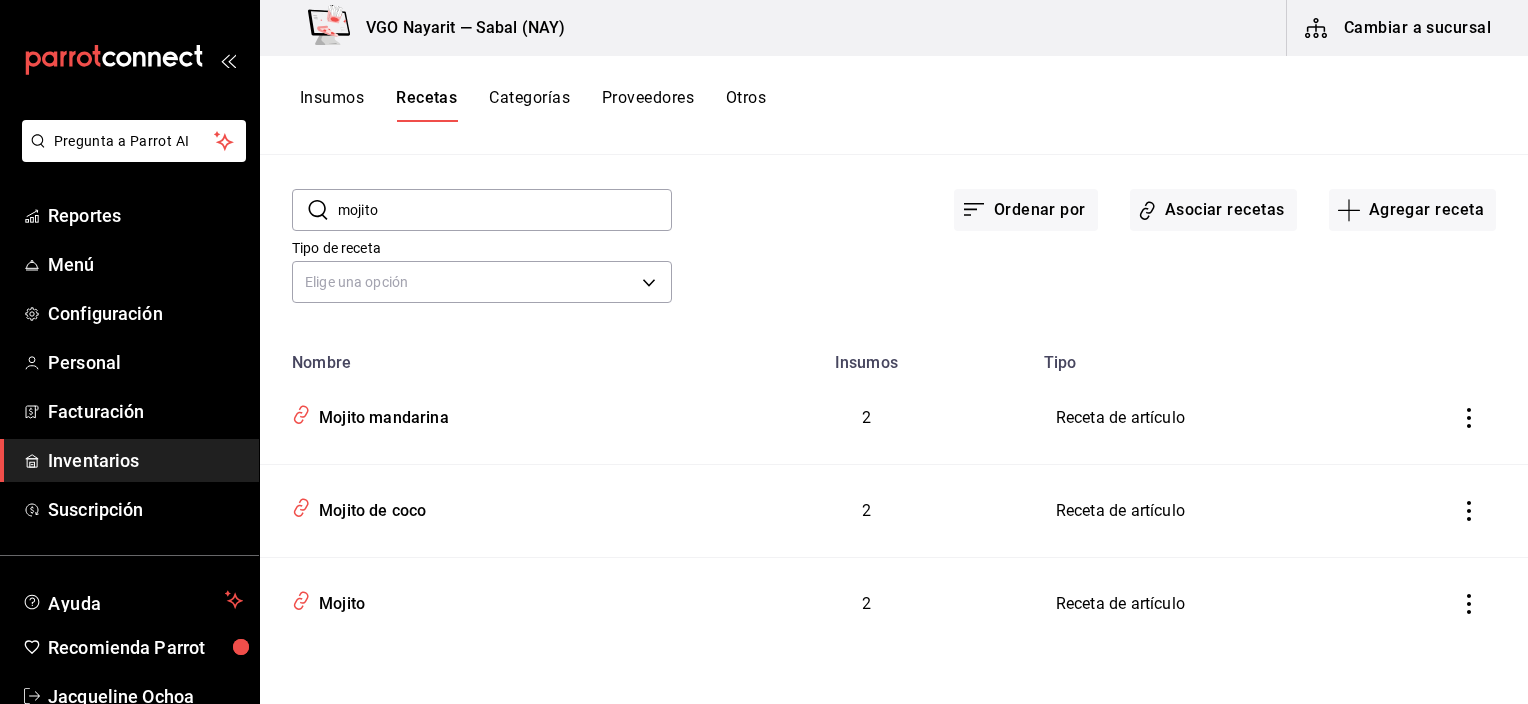 scroll, scrollTop: 0, scrollLeft: 0, axis: both 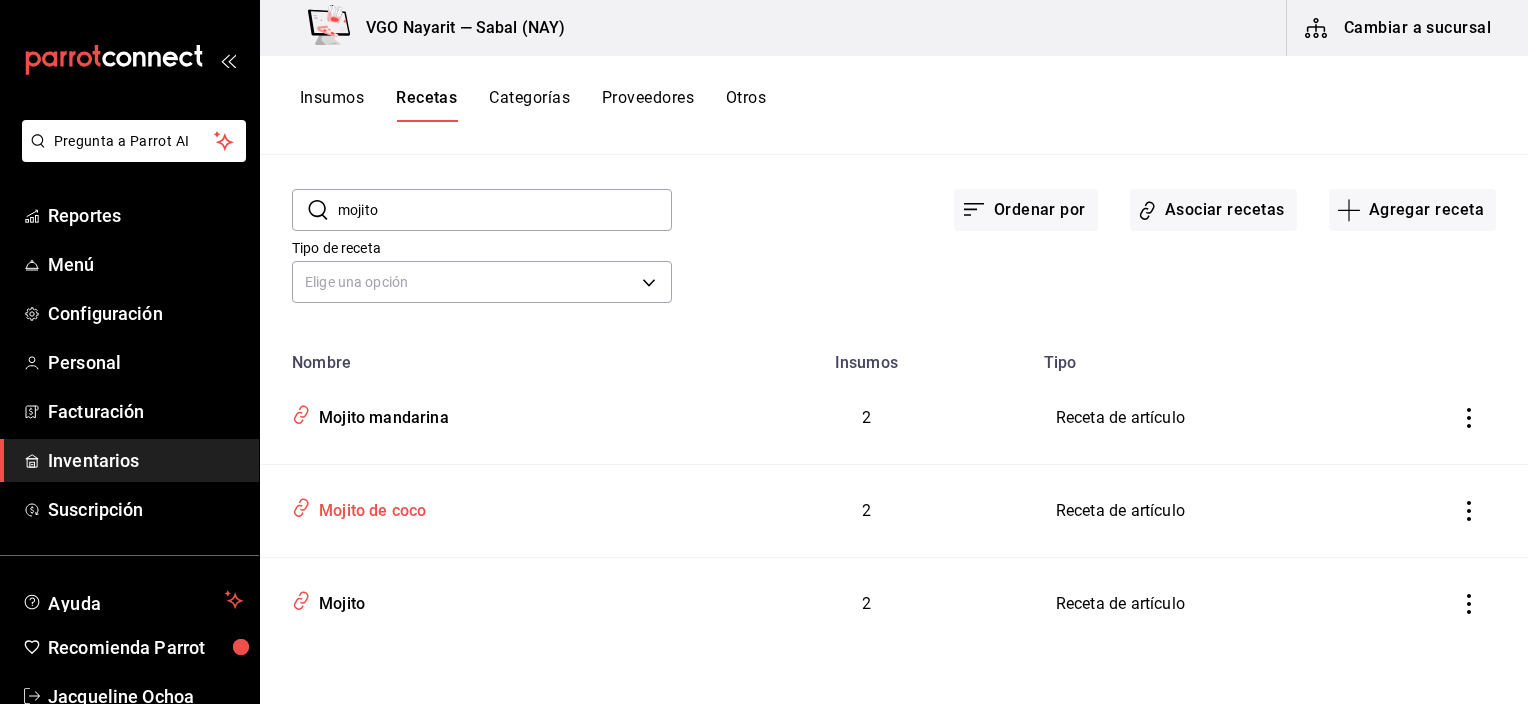 drag, startPoint x: 335, startPoint y: 609, endPoint x: 620, endPoint y: 530, distance: 295.74652 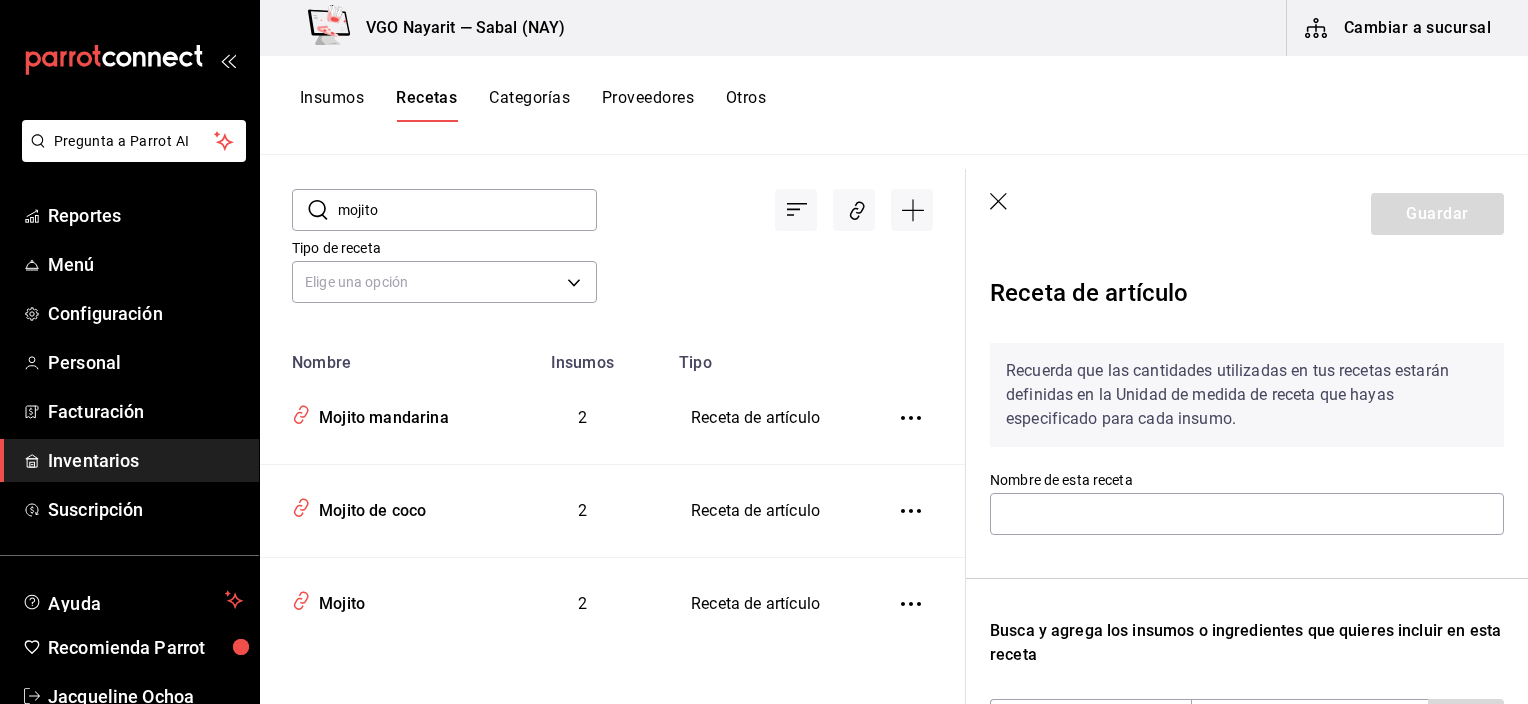 type on "Mojito" 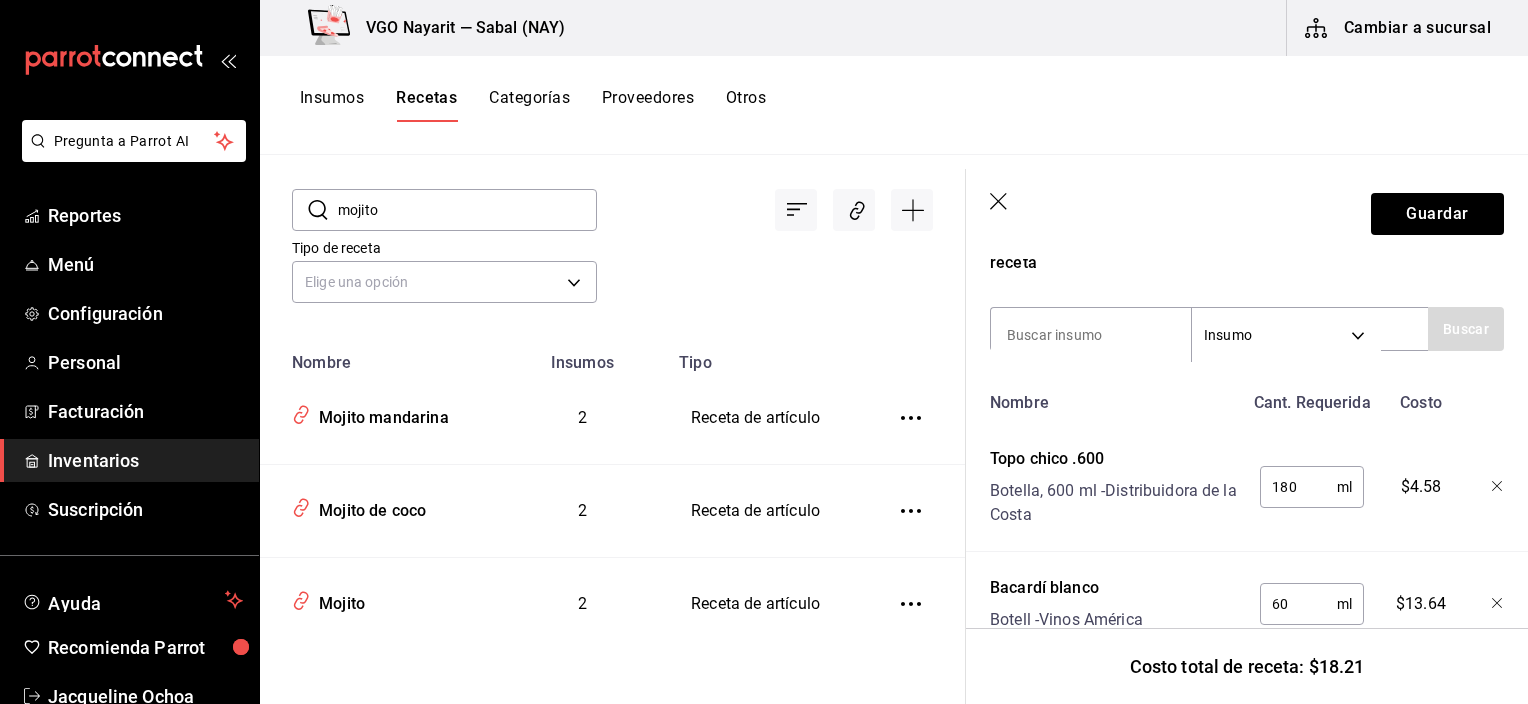 scroll, scrollTop: 400, scrollLeft: 0, axis: vertical 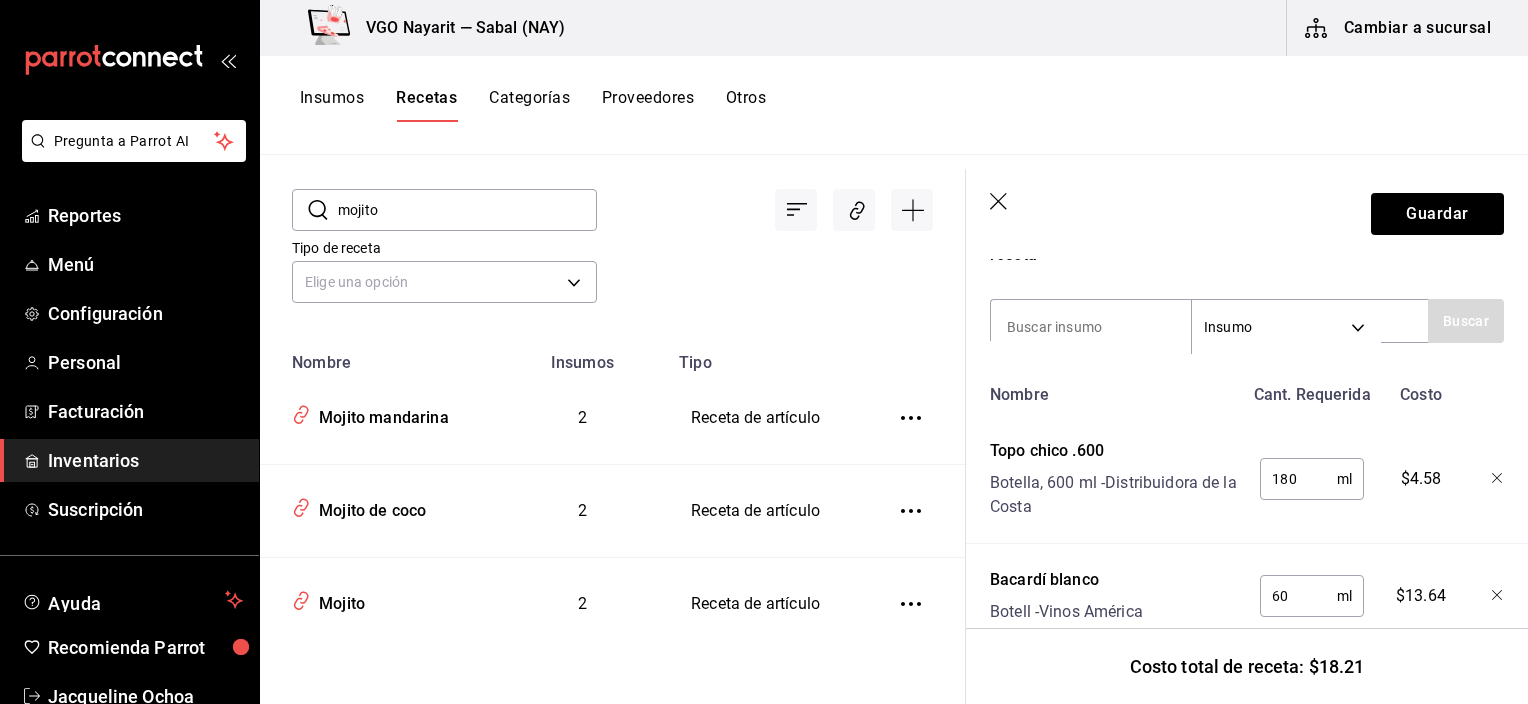 click 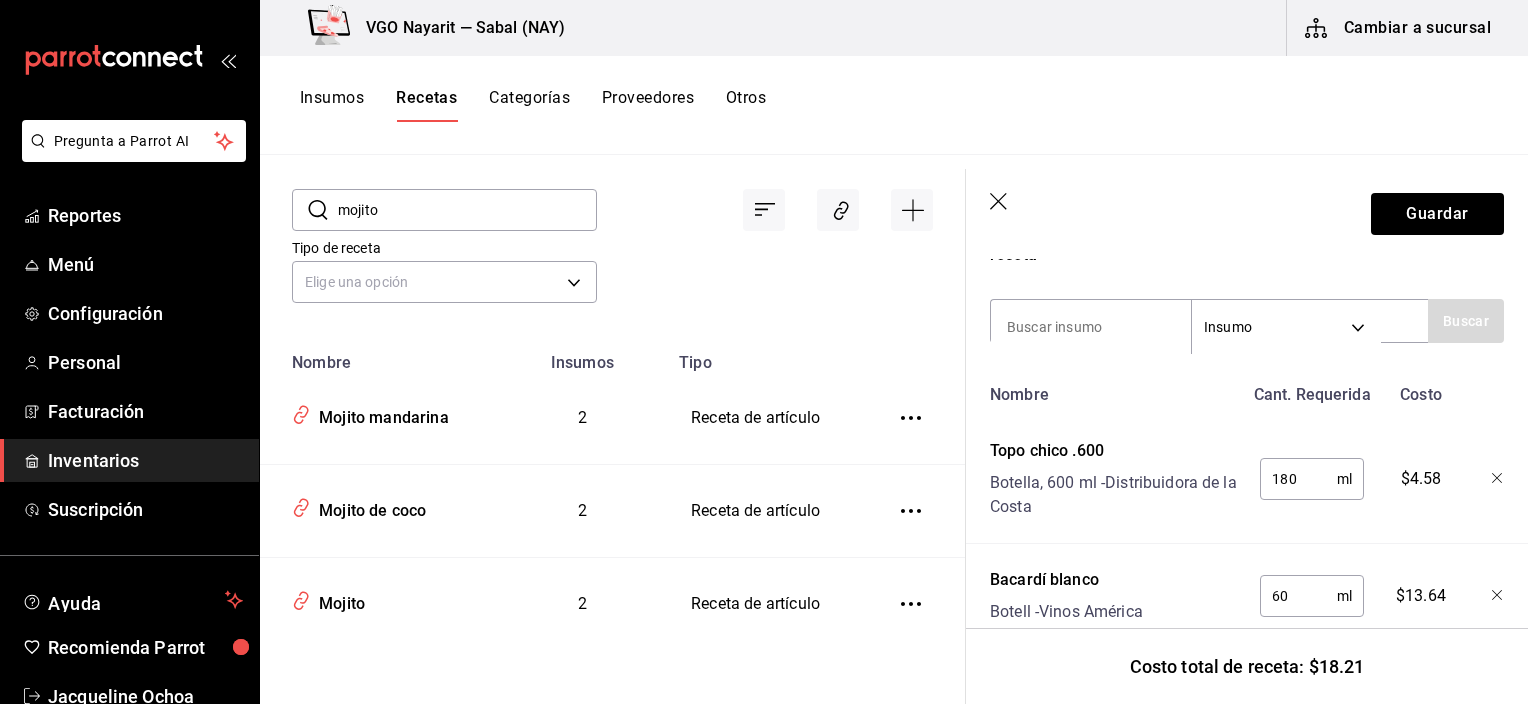 scroll, scrollTop: 0, scrollLeft: 0, axis: both 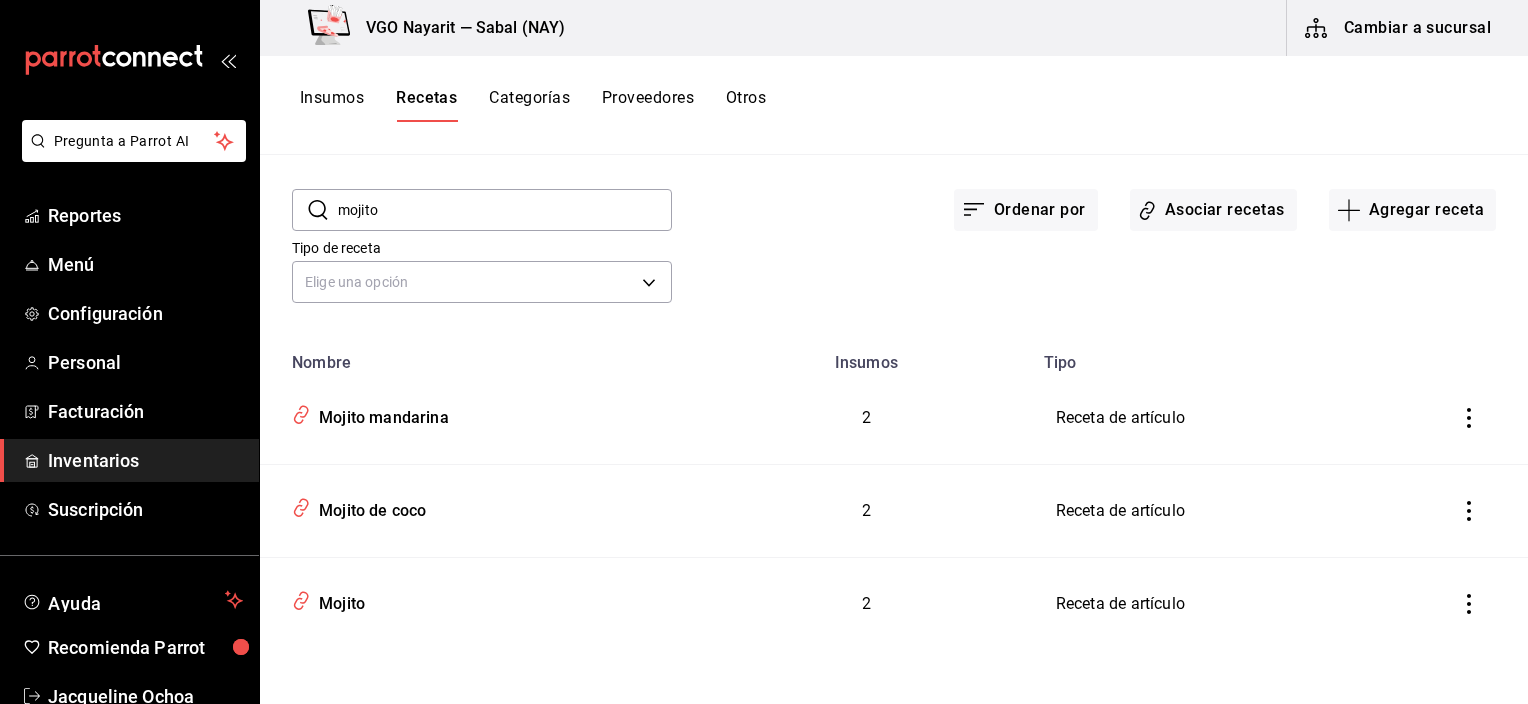 click on "Inventarios" at bounding box center [145, 460] 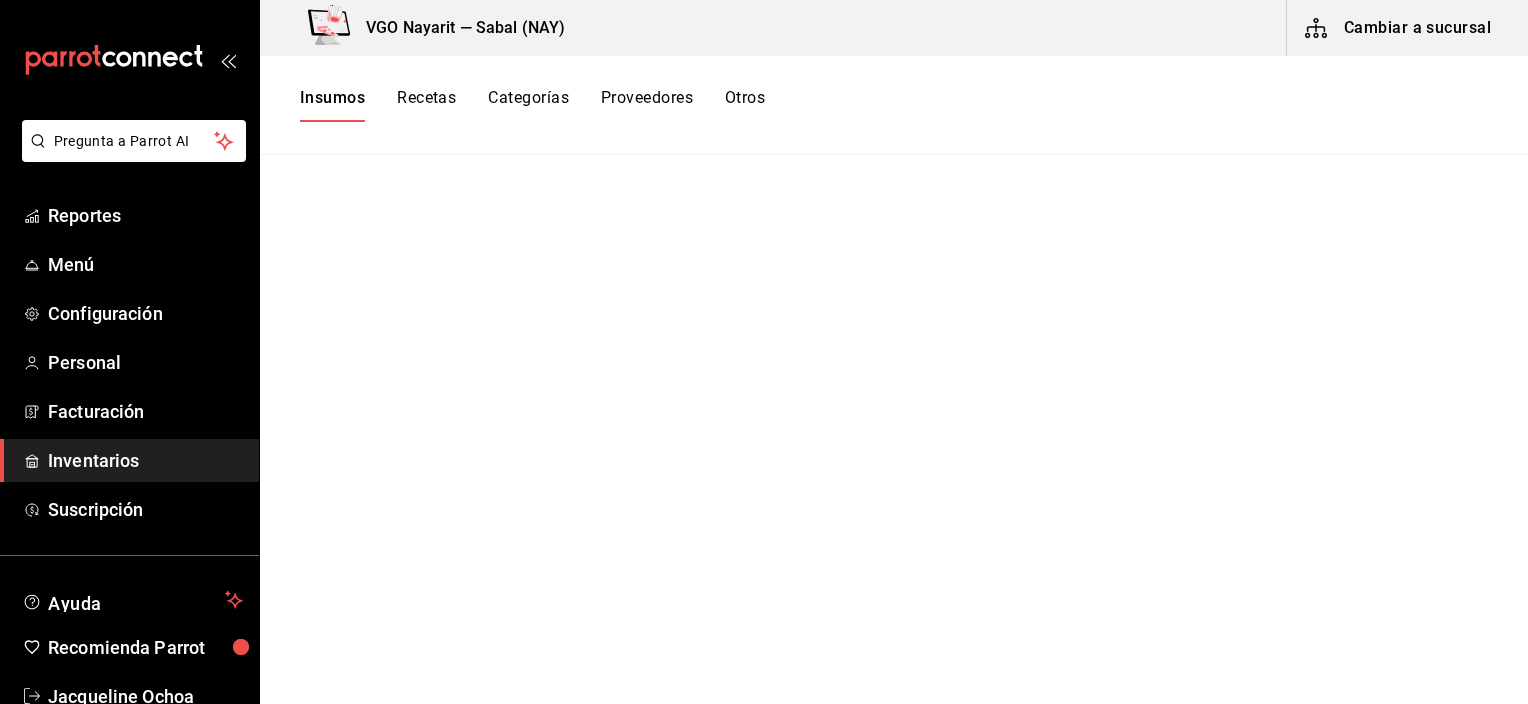 click on "Inventarios" at bounding box center (145, 460) 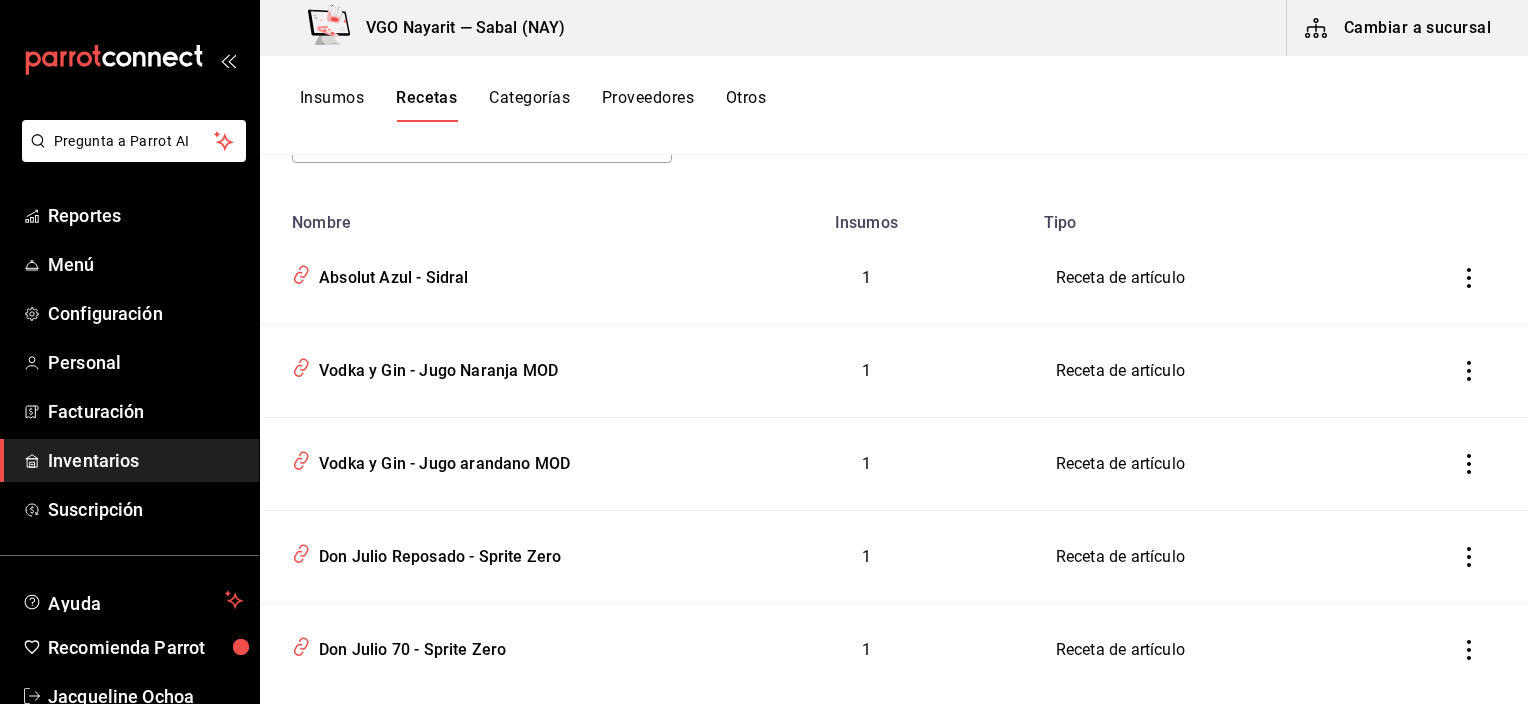 scroll, scrollTop: 0, scrollLeft: 0, axis: both 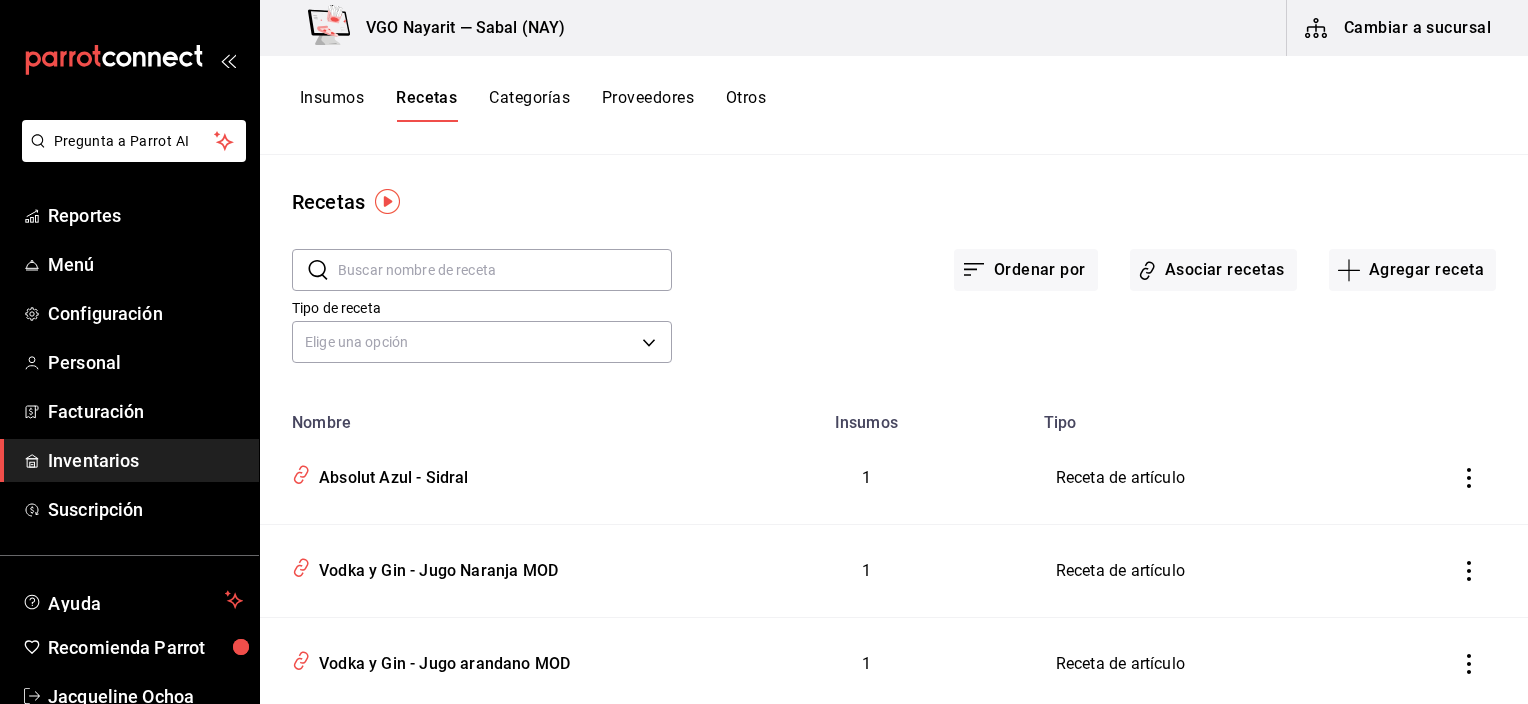 click on "Insumos" at bounding box center (332, 105) 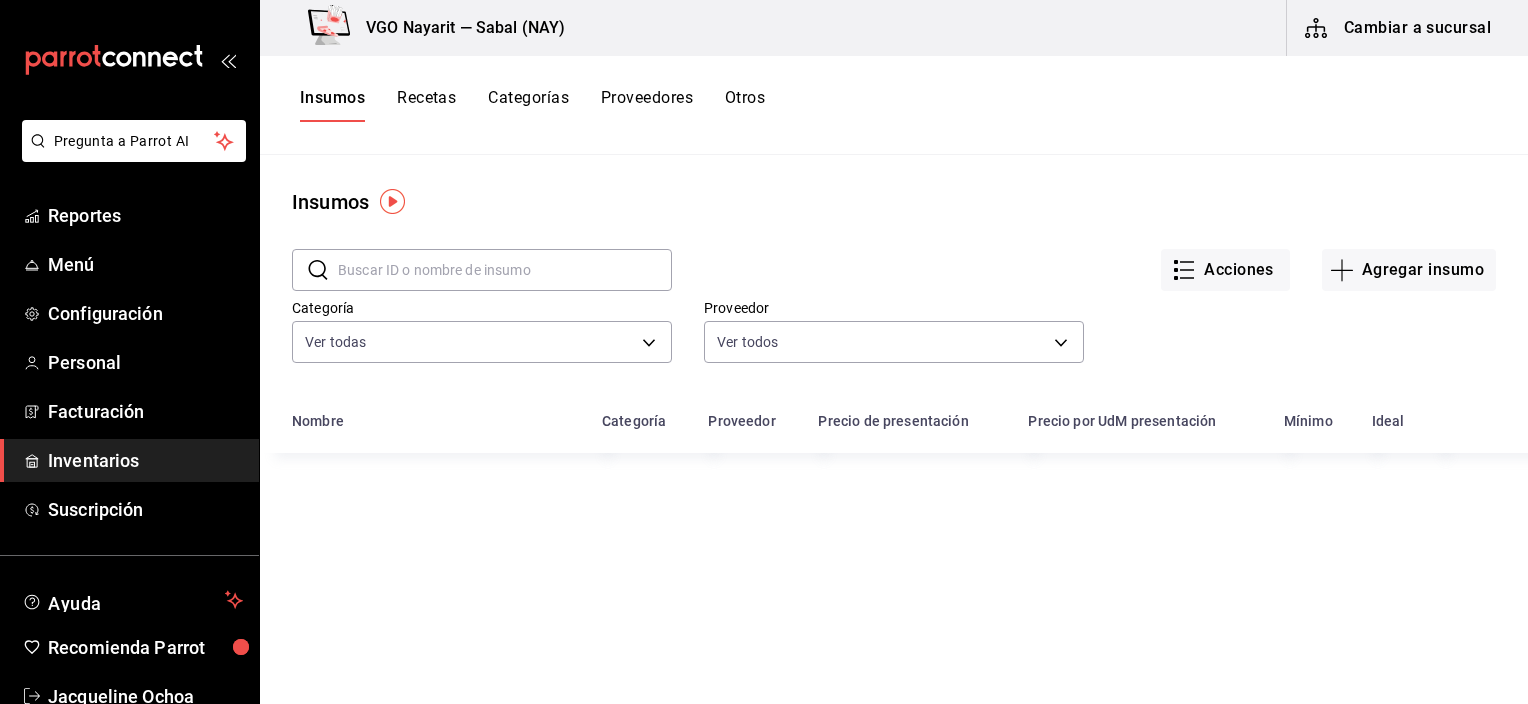 click on "Otros" at bounding box center (745, 105) 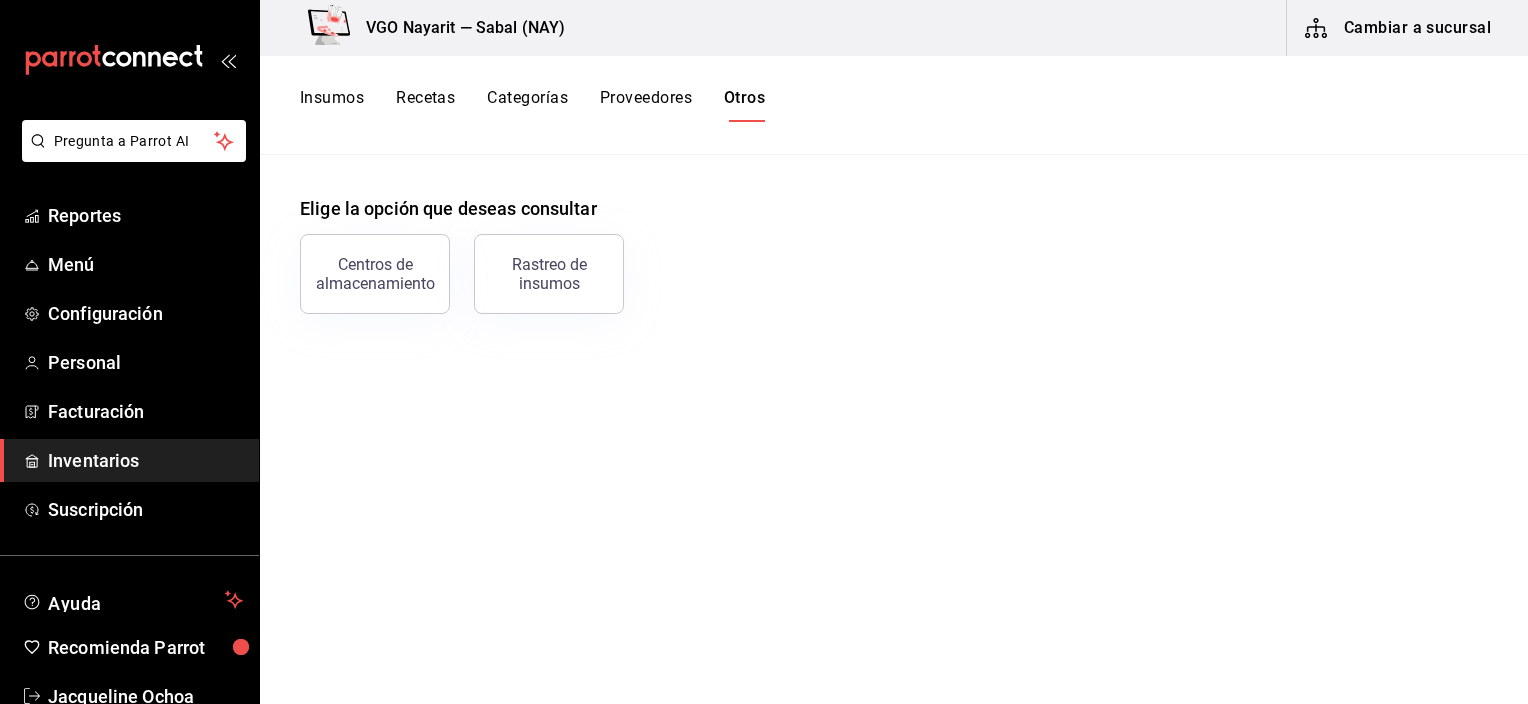 drag, startPoint x: 550, startPoint y: 280, endPoint x: 537, endPoint y: 280, distance: 13 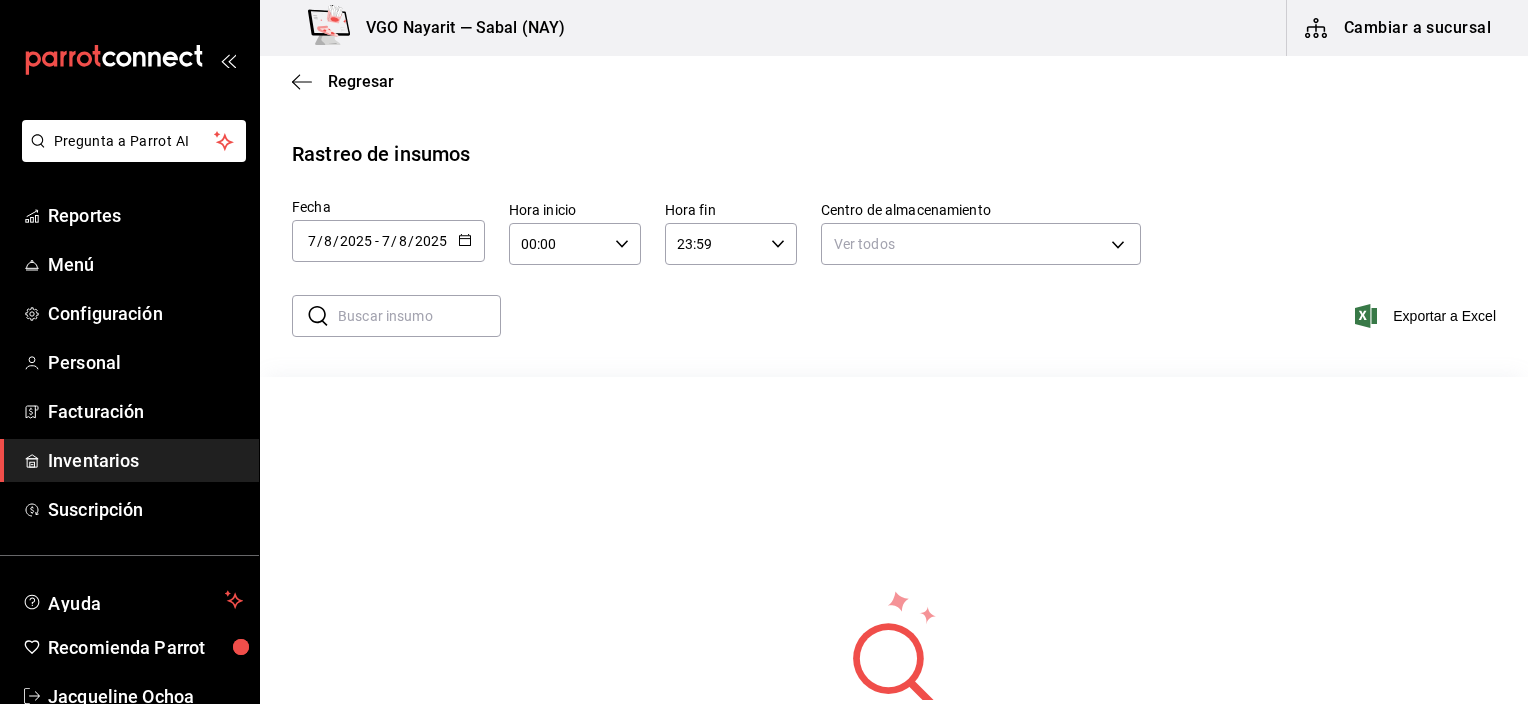 click 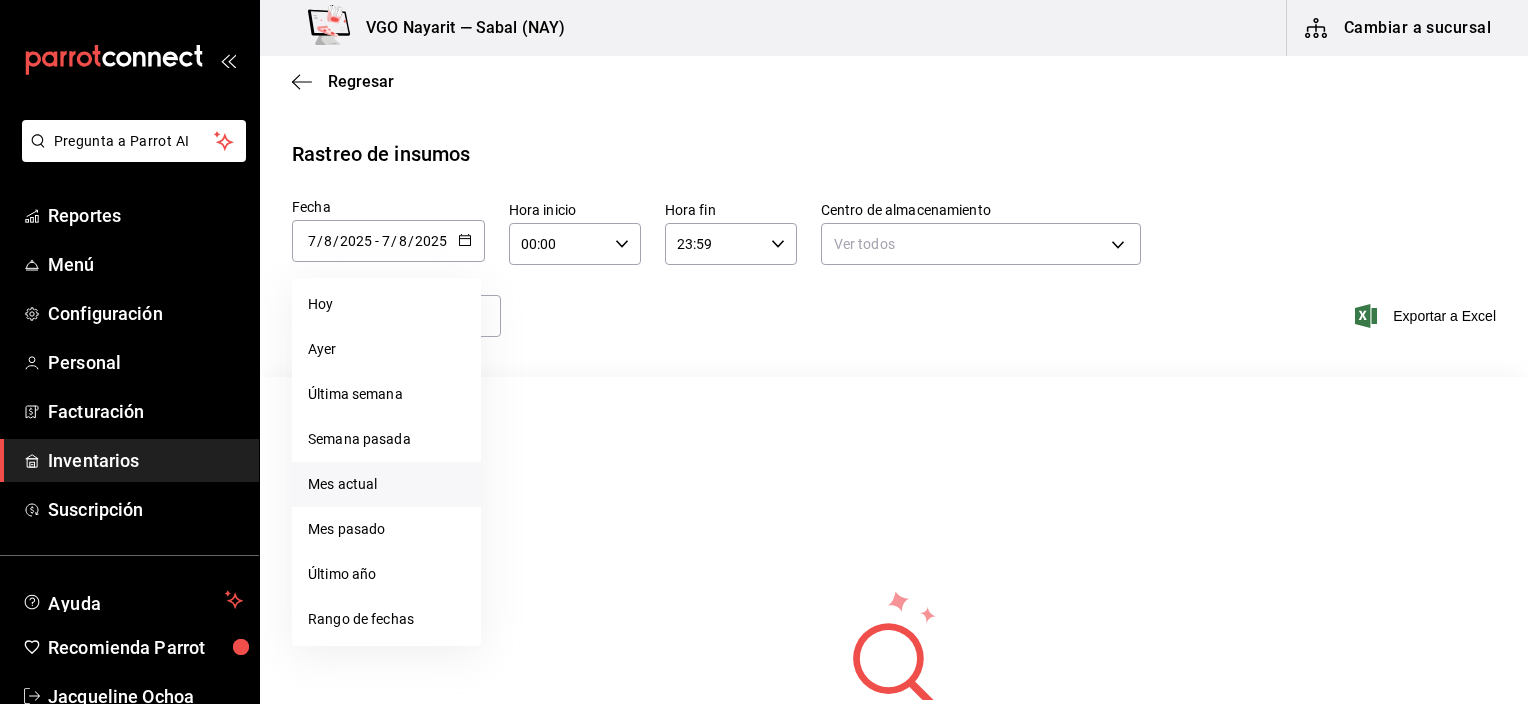 click on "Mes actual" at bounding box center (386, 484) 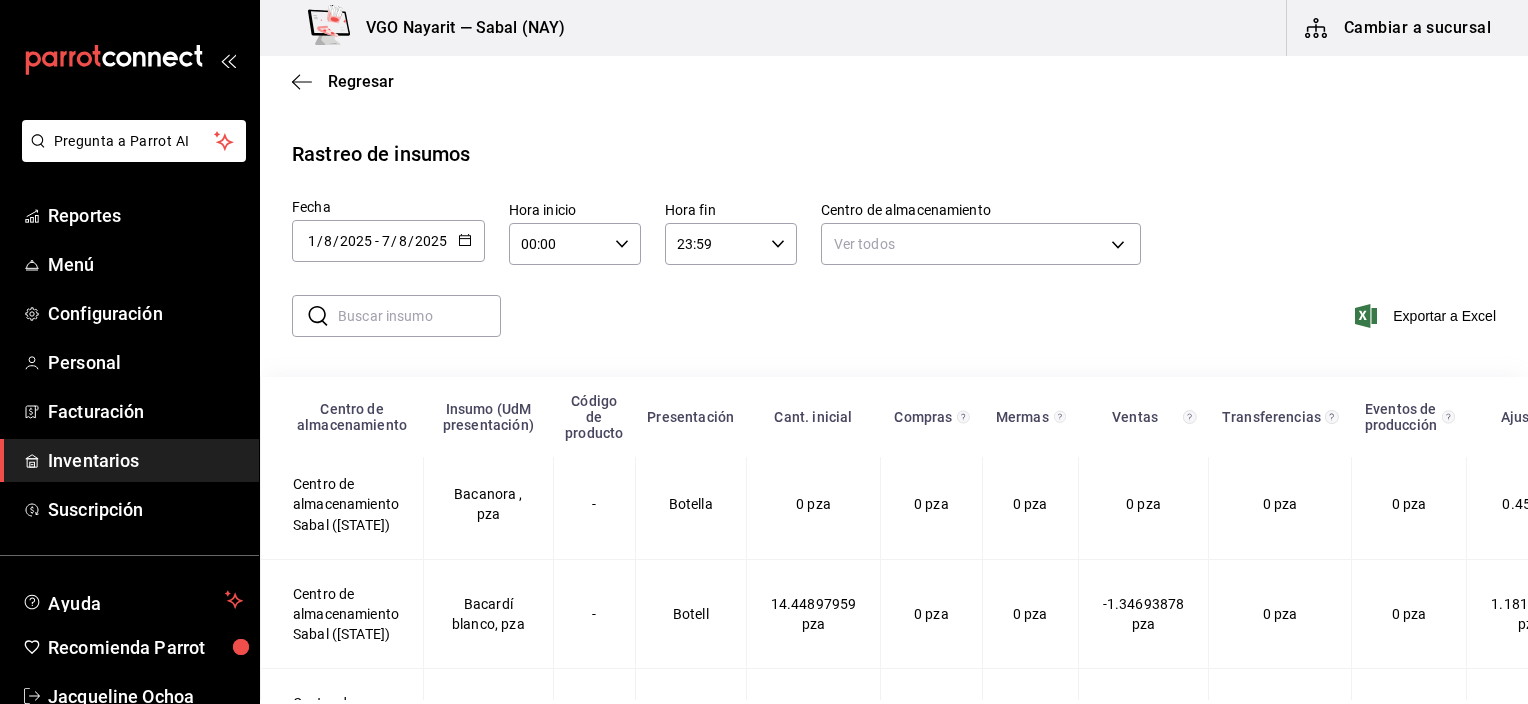 scroll, scrollTop: 1100, scrollLeft: 0, axis: vertical 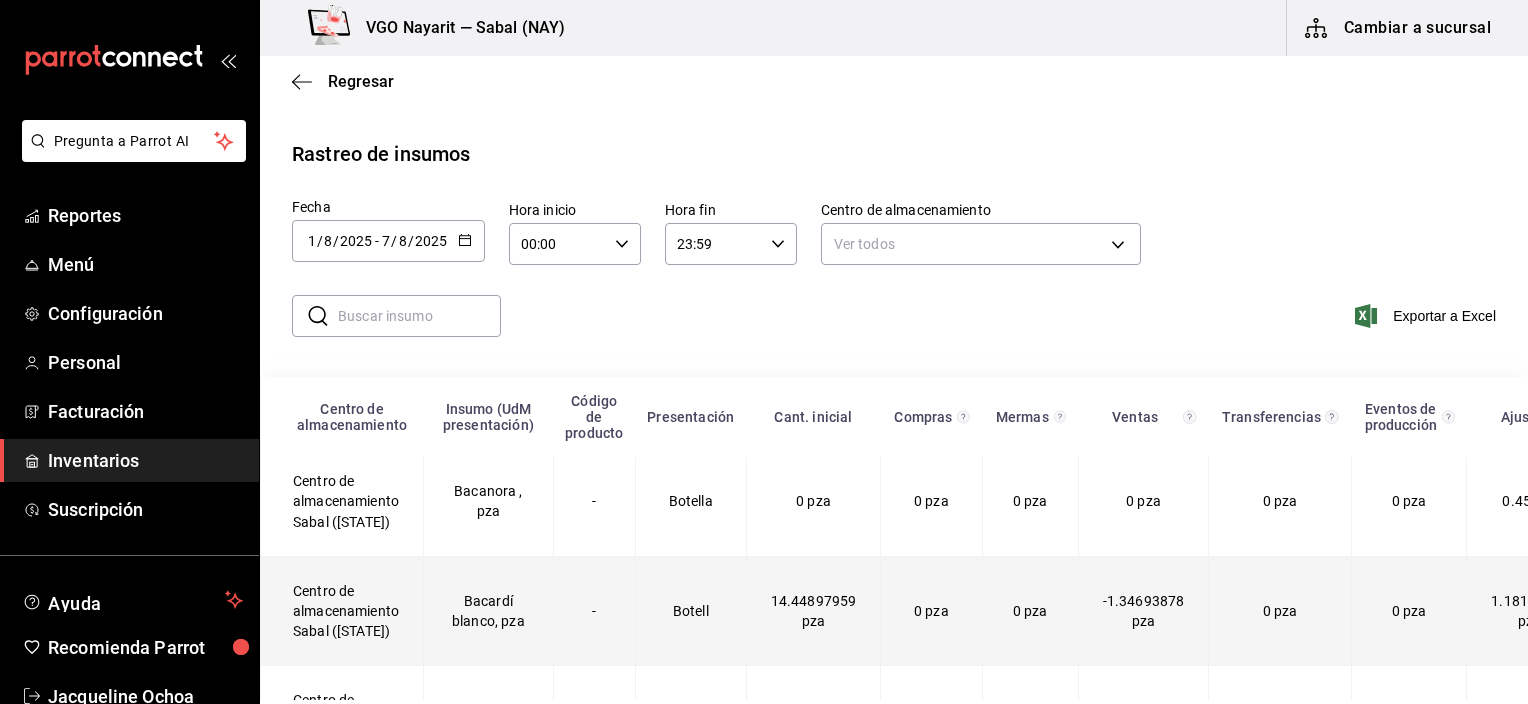 click on "Bacardí blanco, pza" at bounding box center (489, 610) 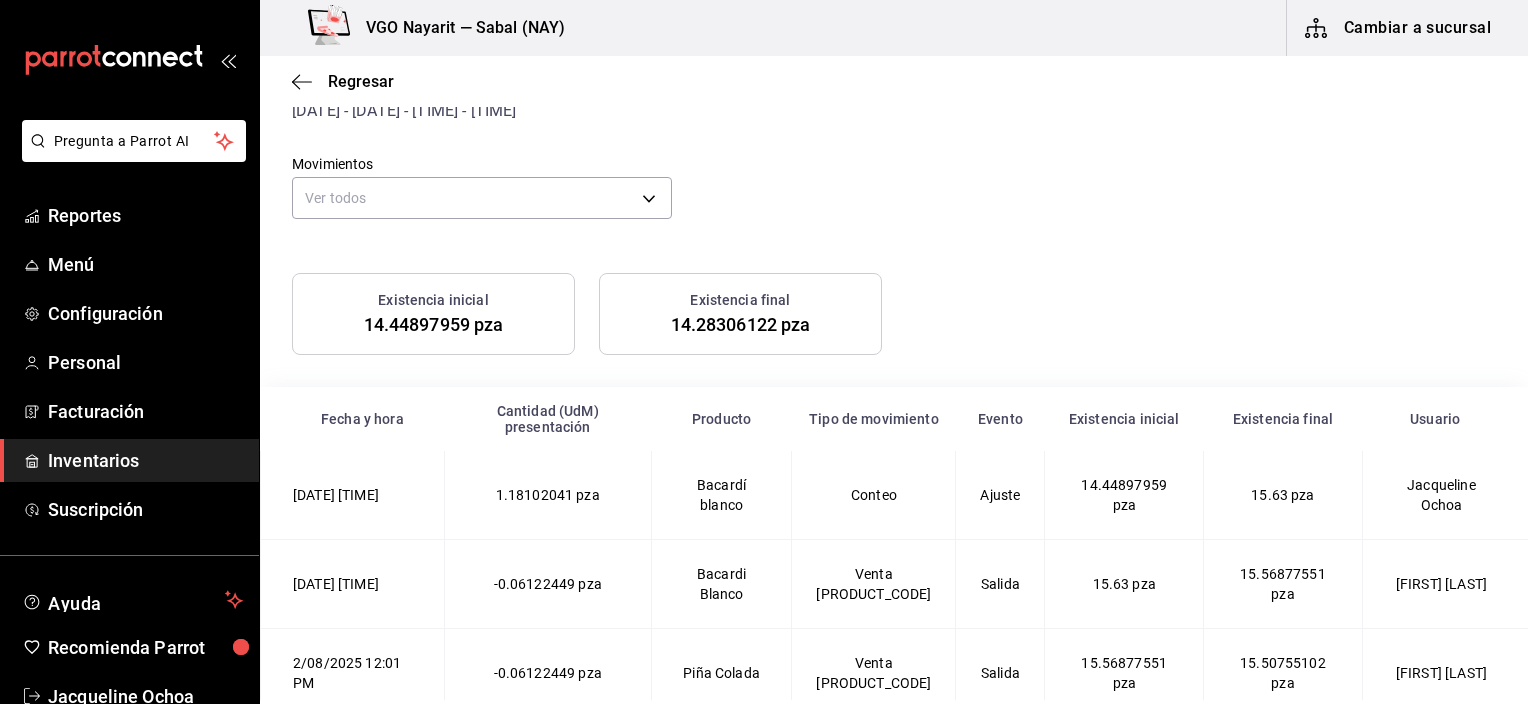scroll, scrollTop: 376, scrollLeft: 0, axis: vertical 